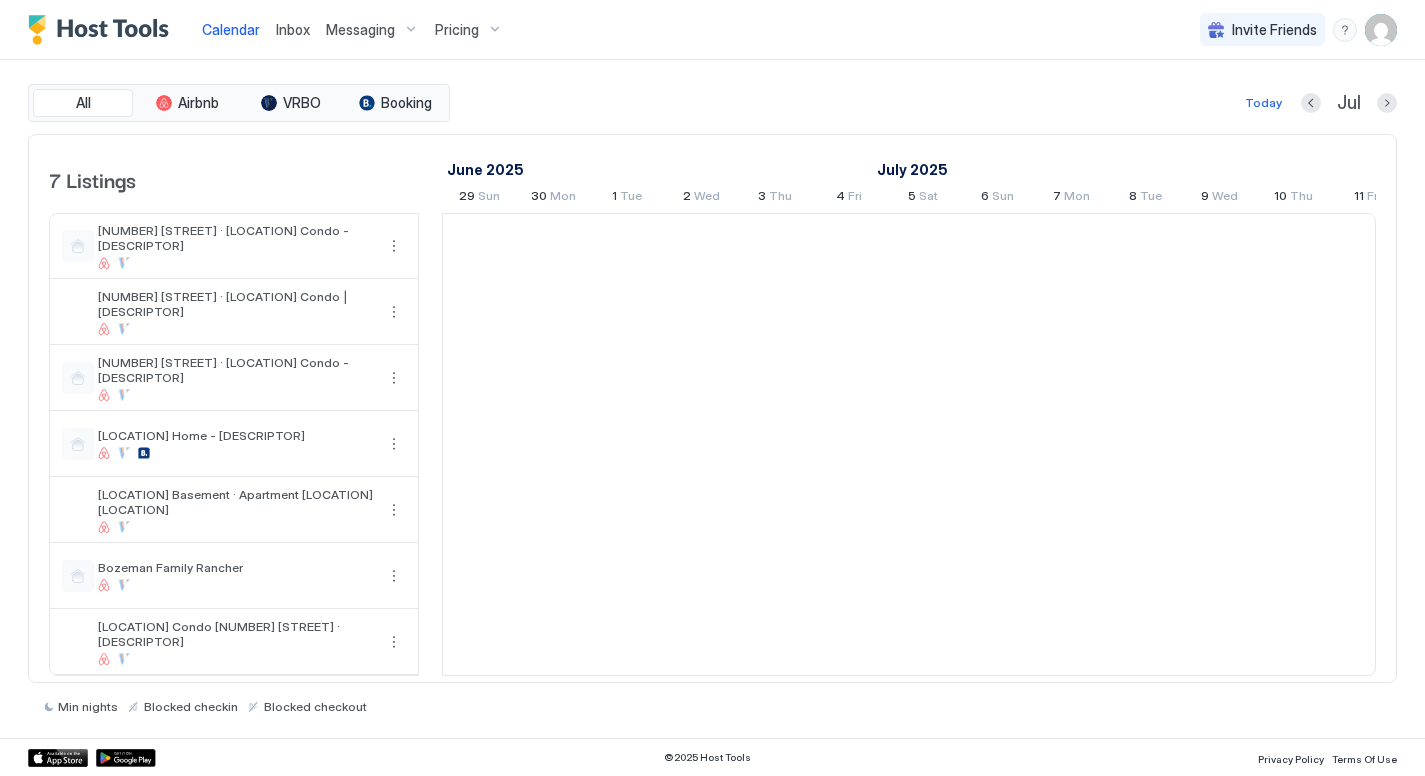 scroll, scrollTop: 0, scrollLeft: 0, axis: both 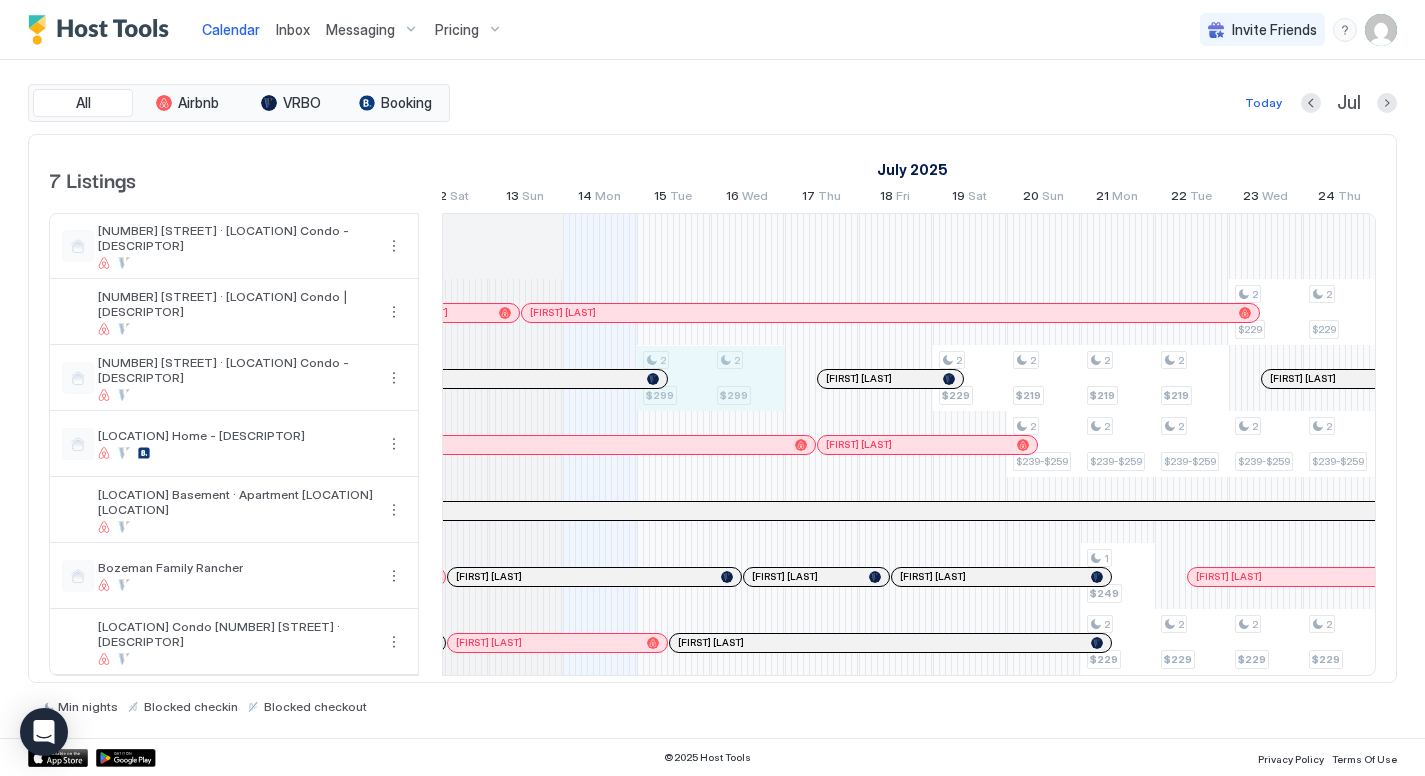 drag, startPoint x: 674, startPoint y: 387, endPoint x: 734, endPoint y: 391, distance: 60.133186 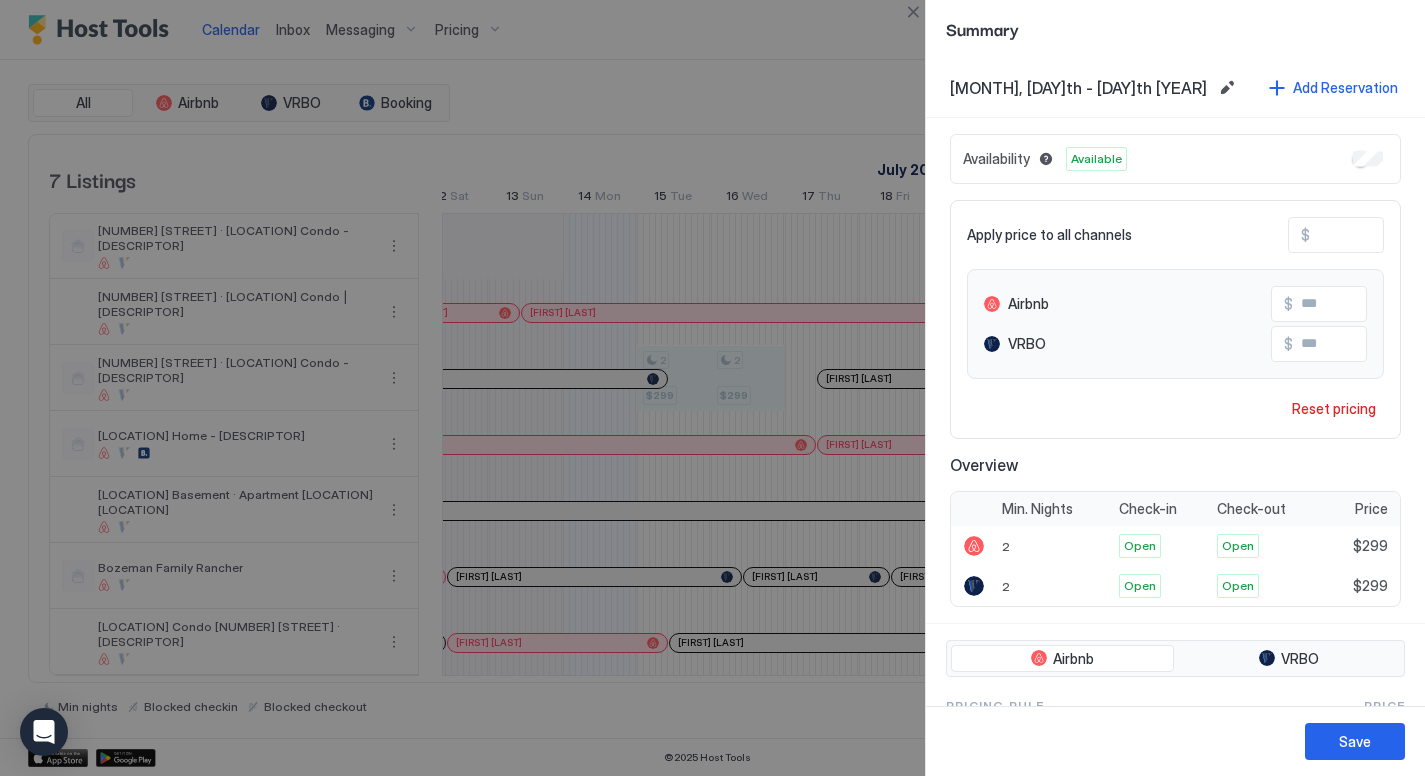 click on "***" at bounding box center [1390, 235] 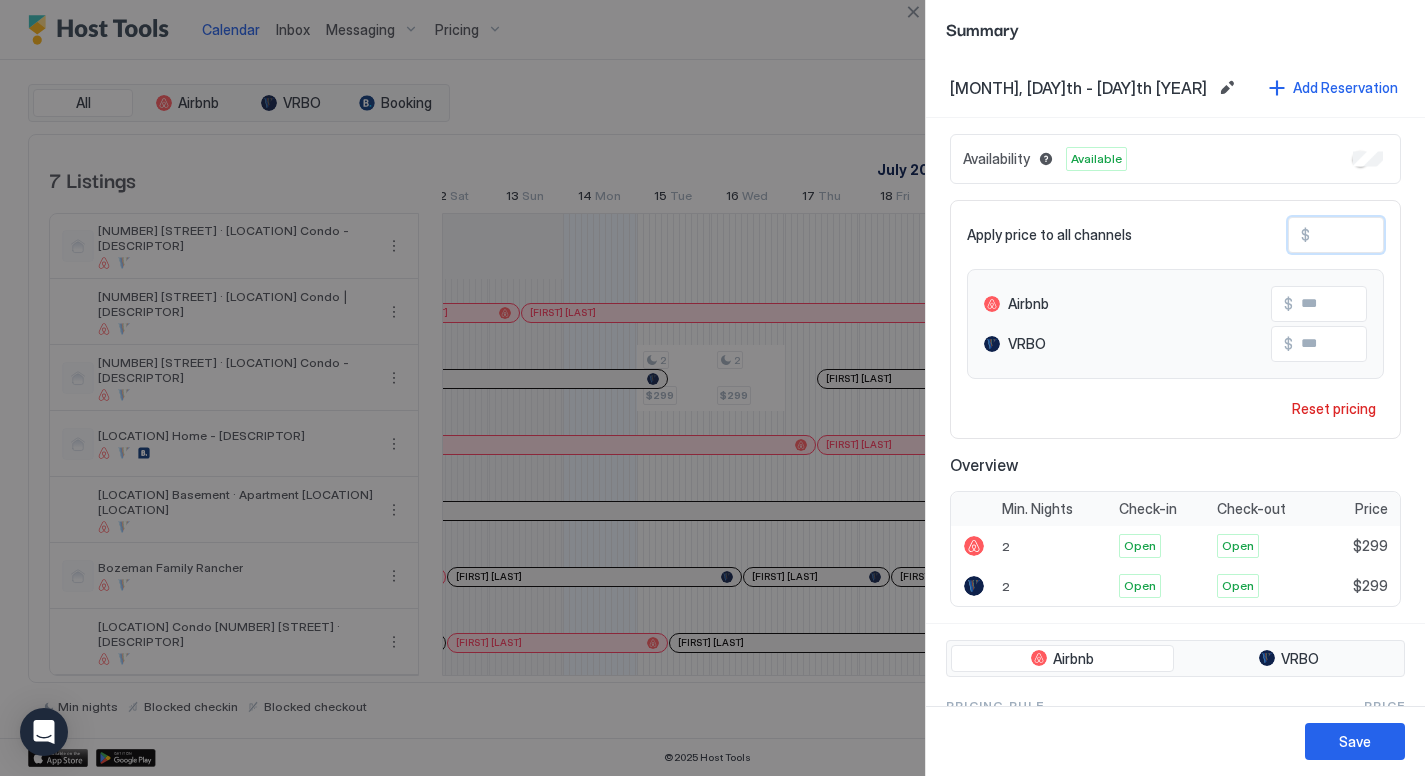 click on "***" at bounding box center [1390, 235] 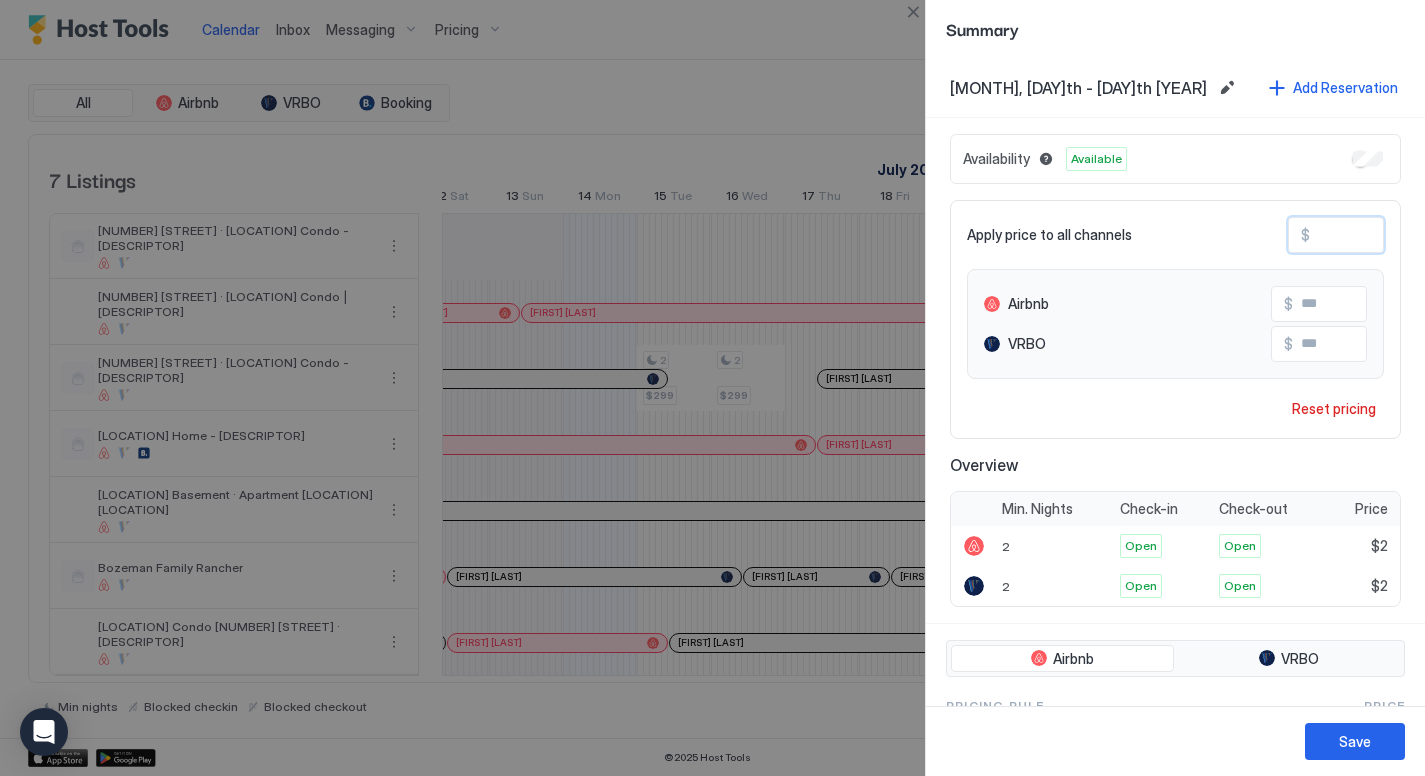 type on "**" 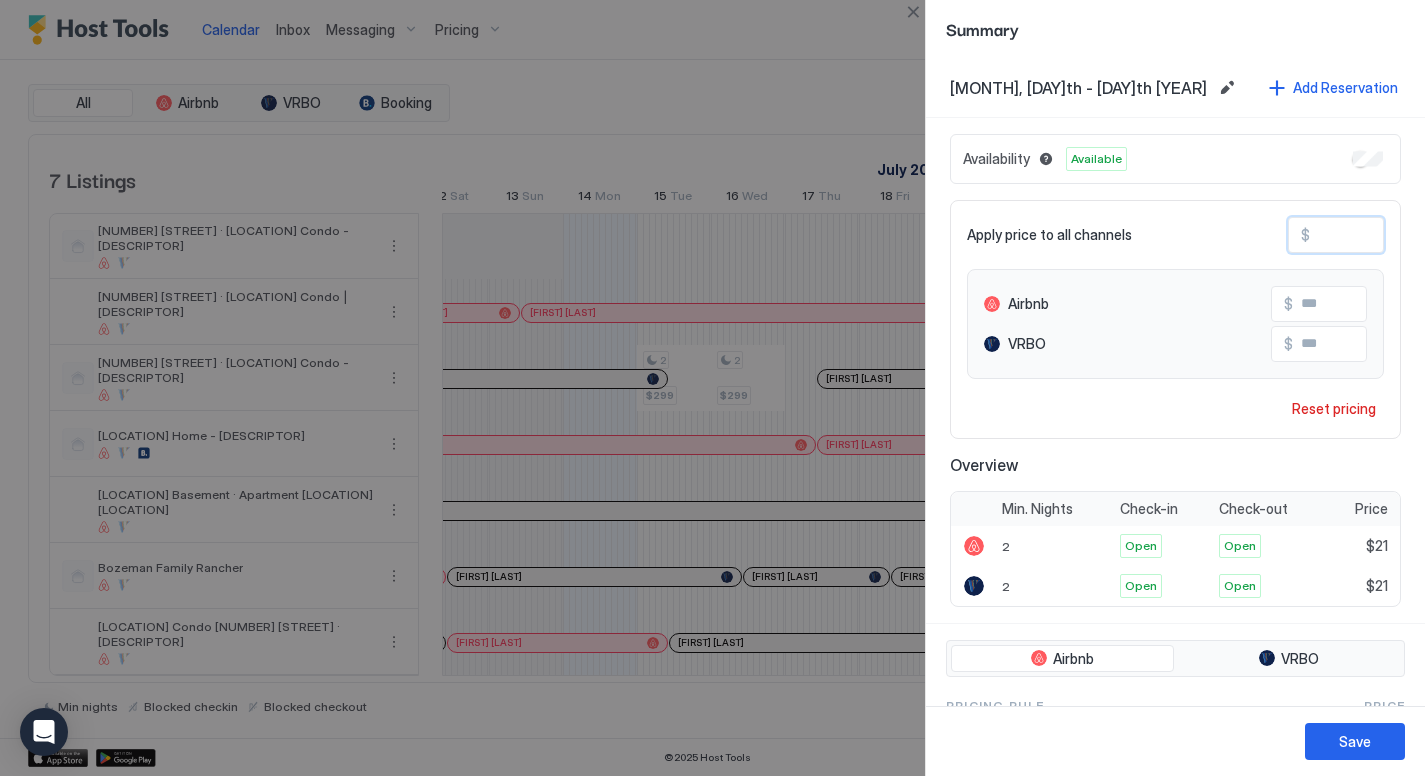 type on "***" 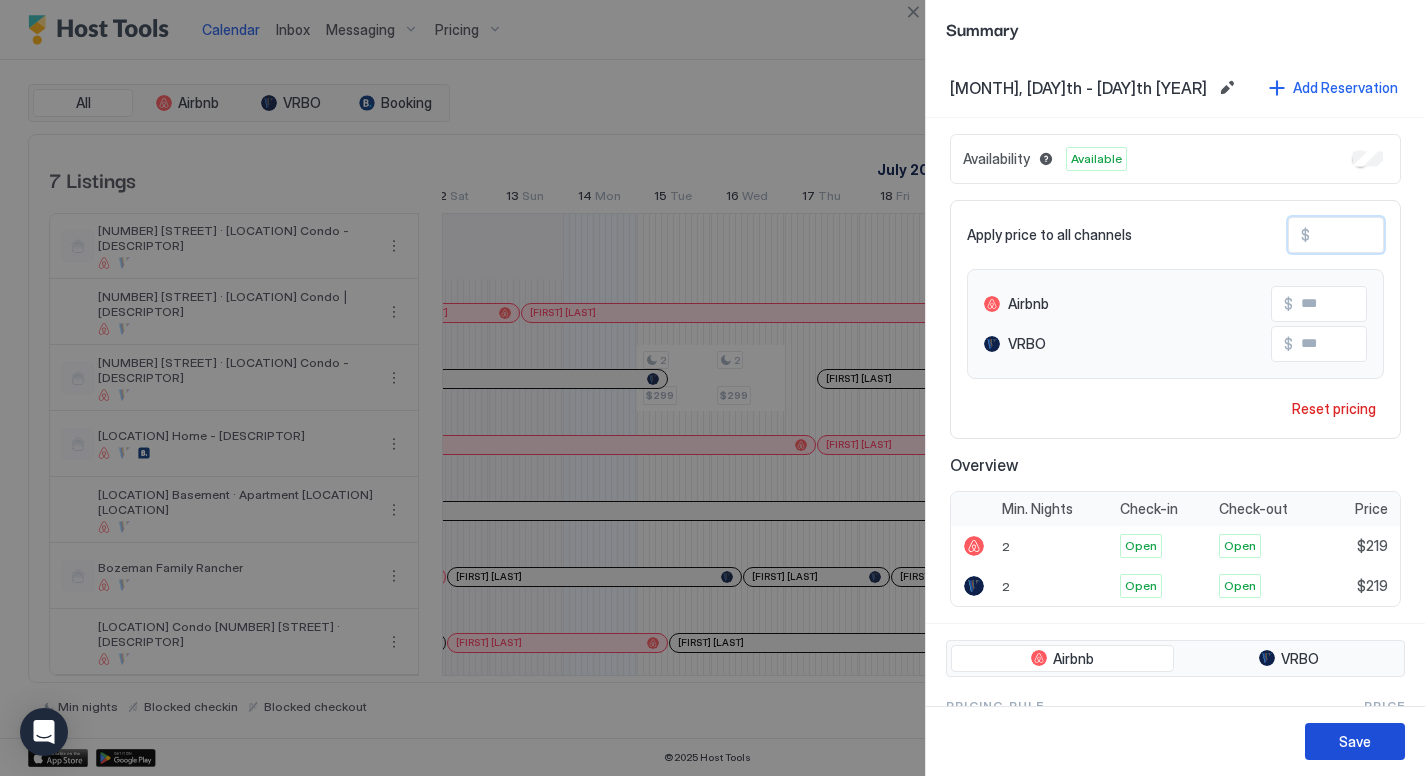 type on "***" 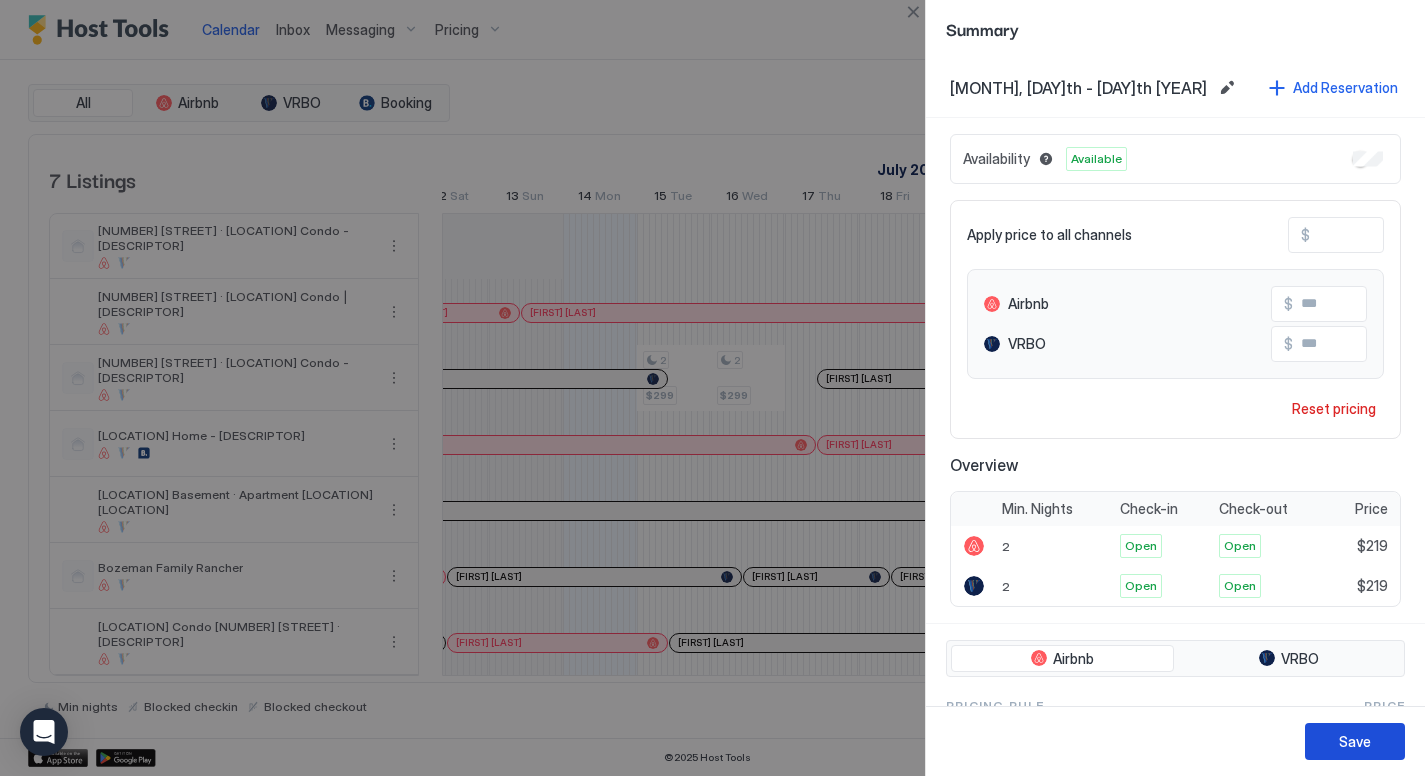 click on "Save" at bounding box center (1355, 741) 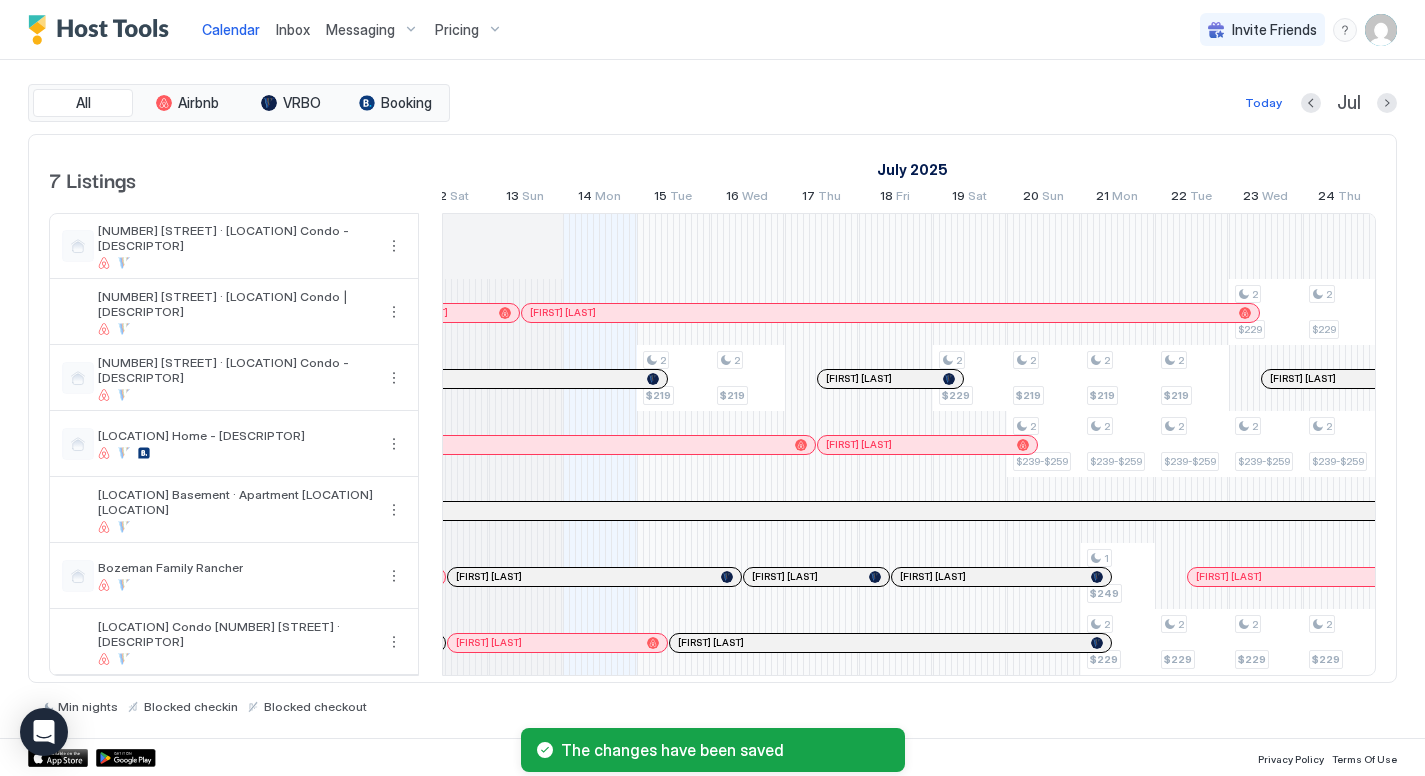 scroll, scrollTop: 0, scrollLeft: 1063, axis: horizontal 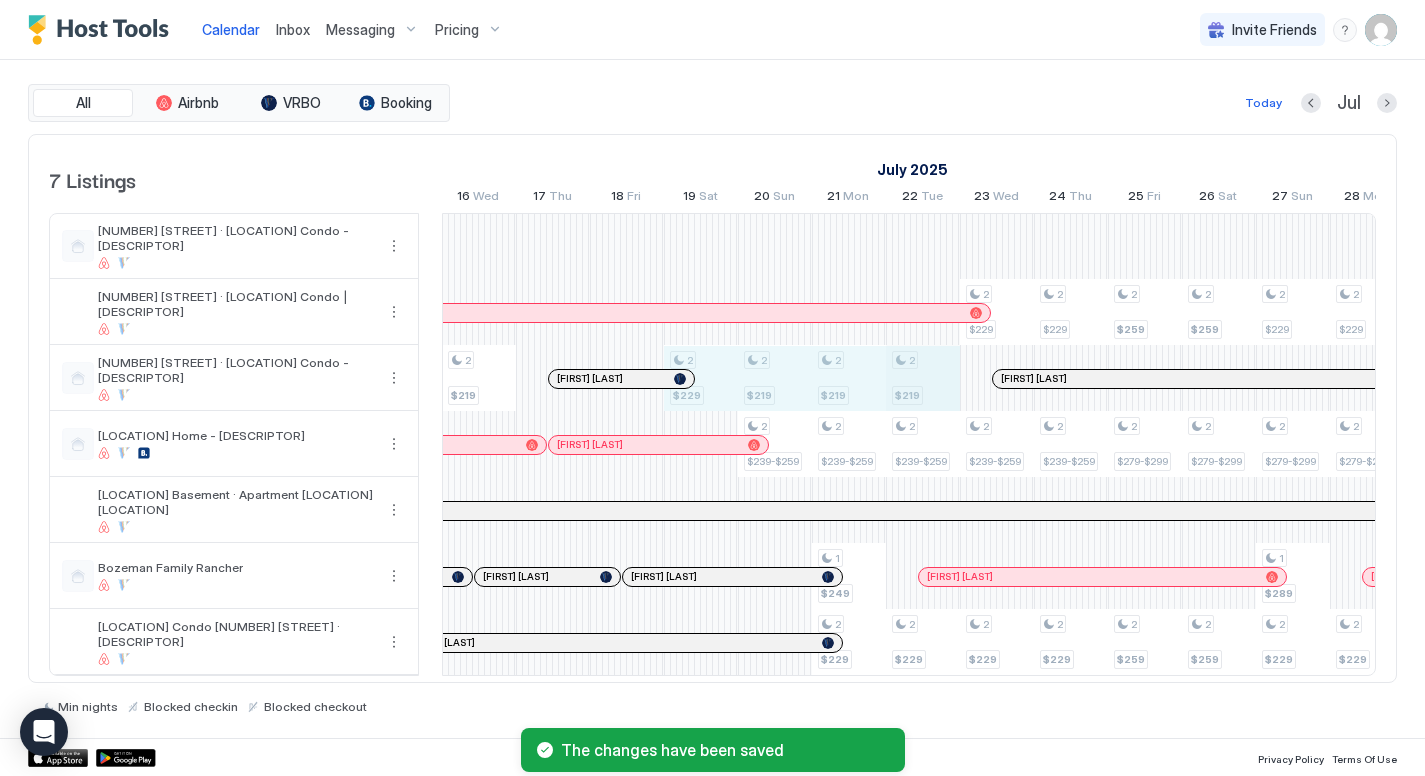 drag, startPoint x: 699, startPoint y: 381, endPoint x: 888, endPoint y: 376, distance: 189.06613 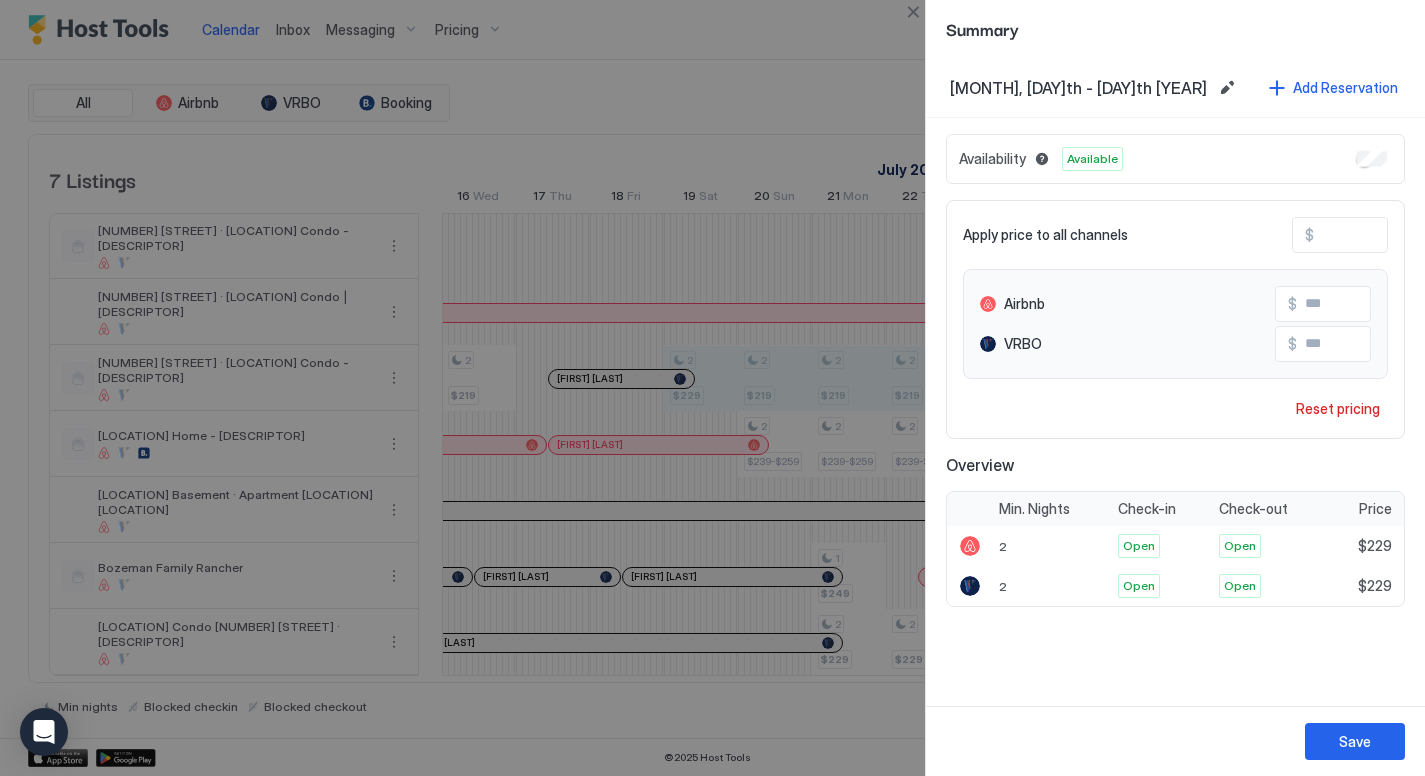 click on "***" at bounding box center [1394, 235] 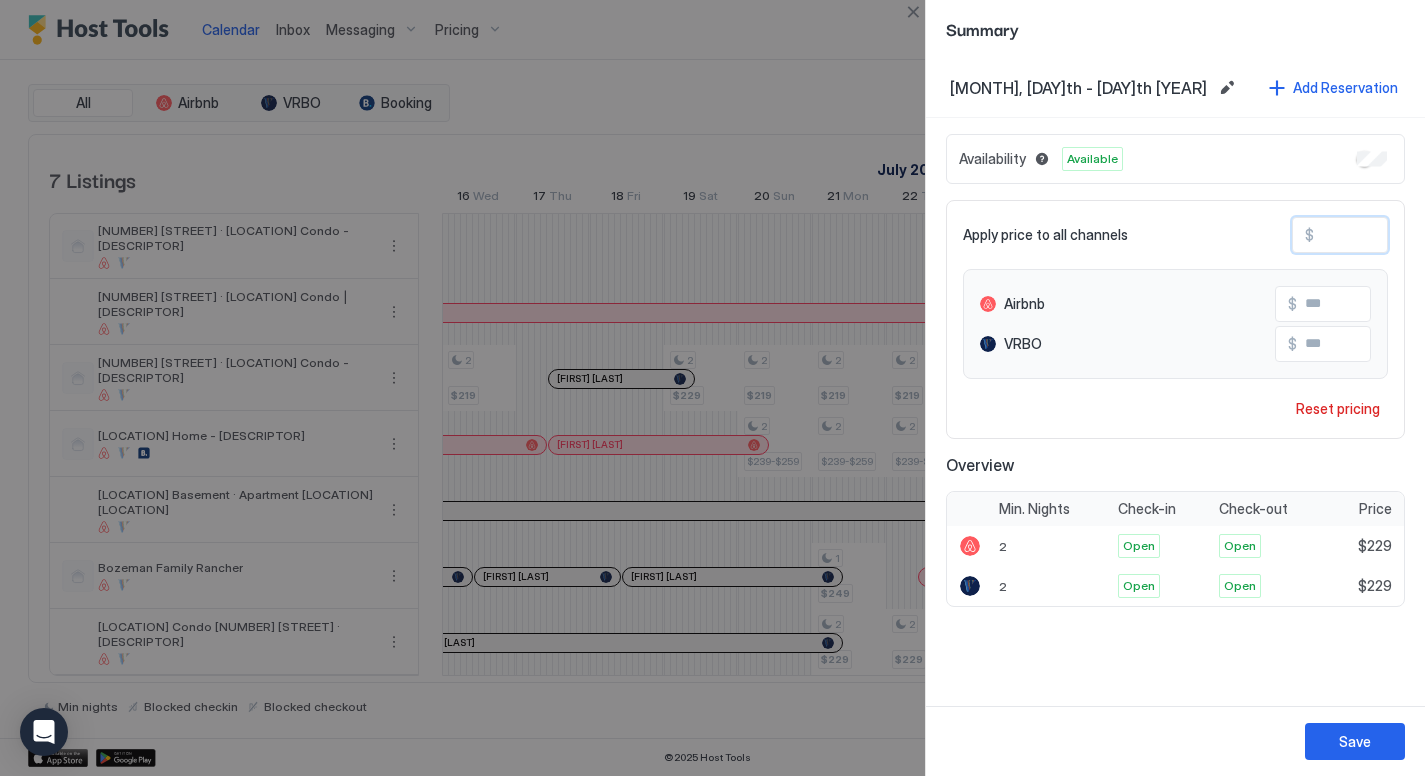 click on "***" at bounding box center (1394, 235) 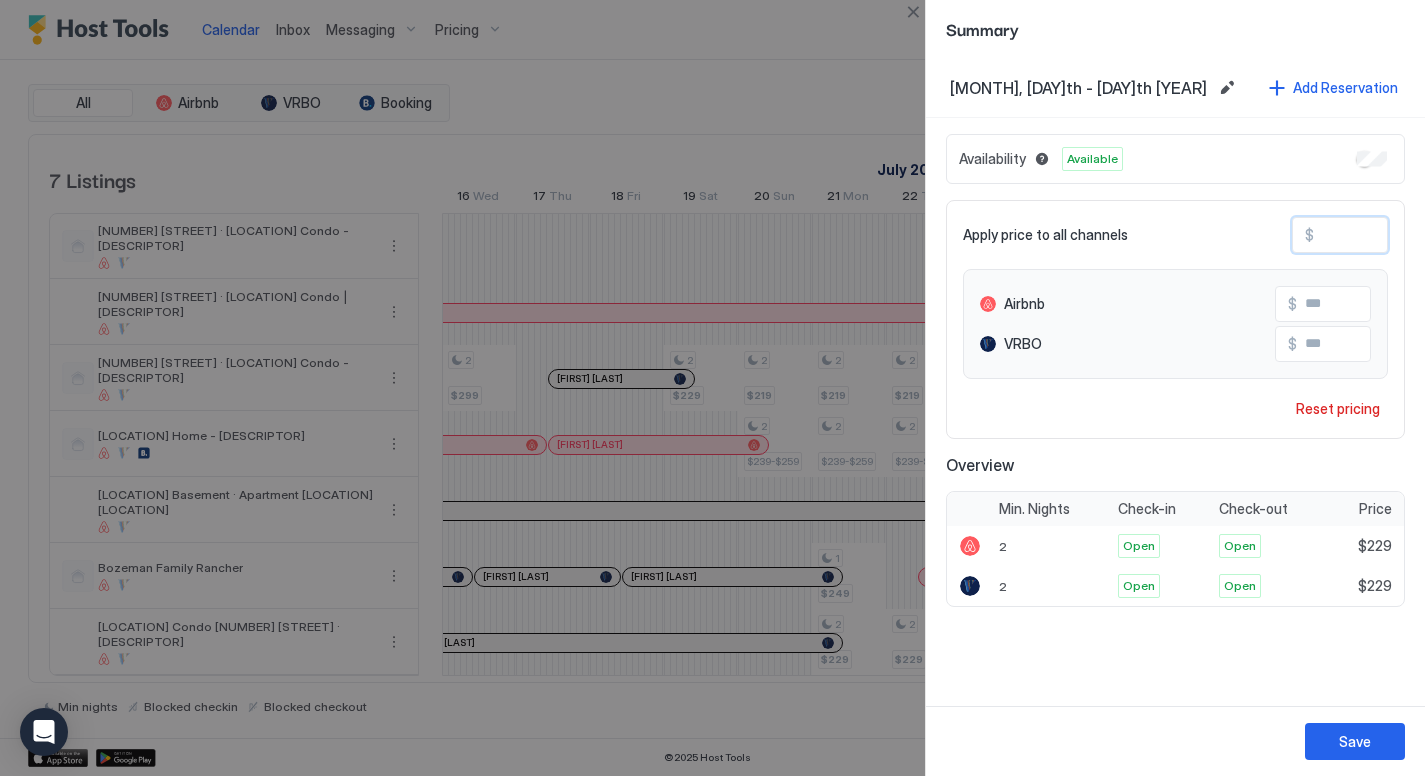 type on "*" 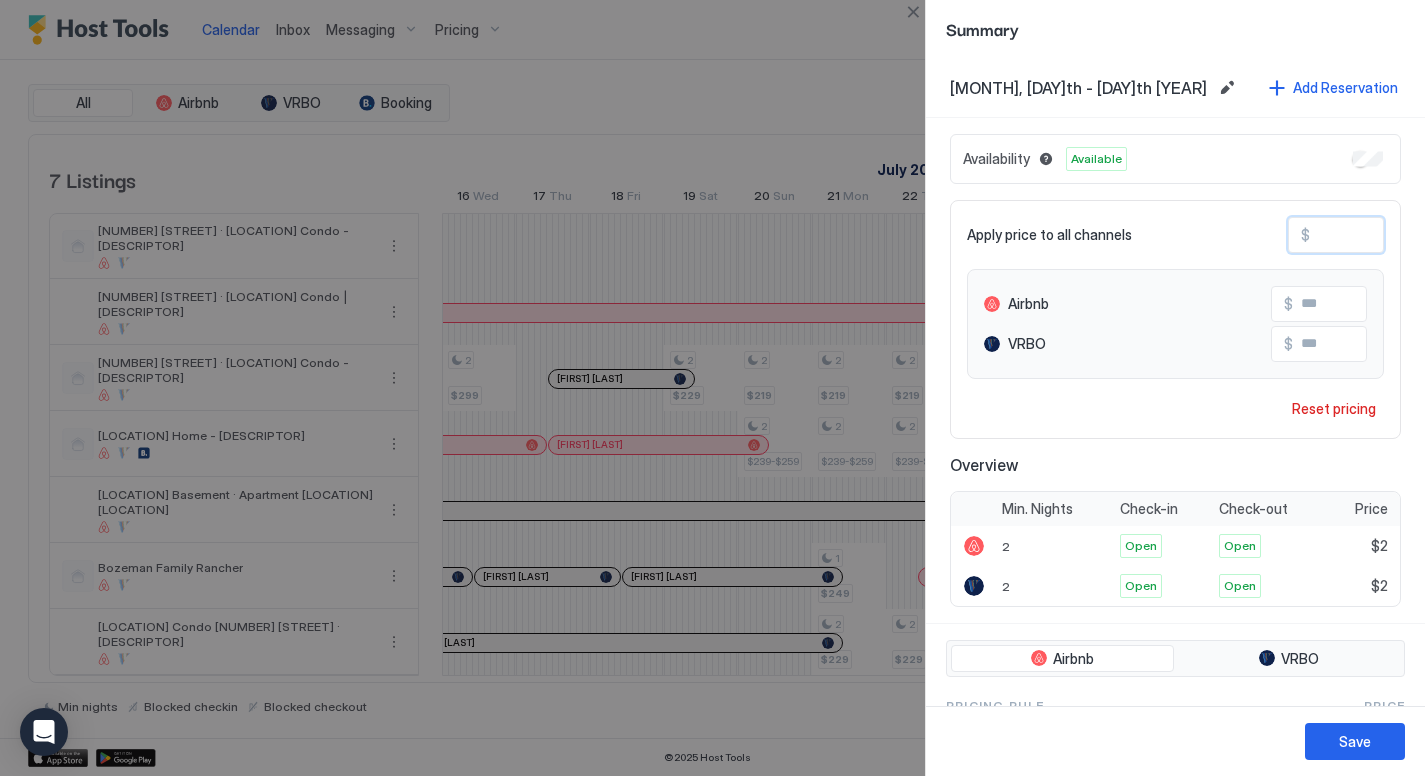 type on "**" 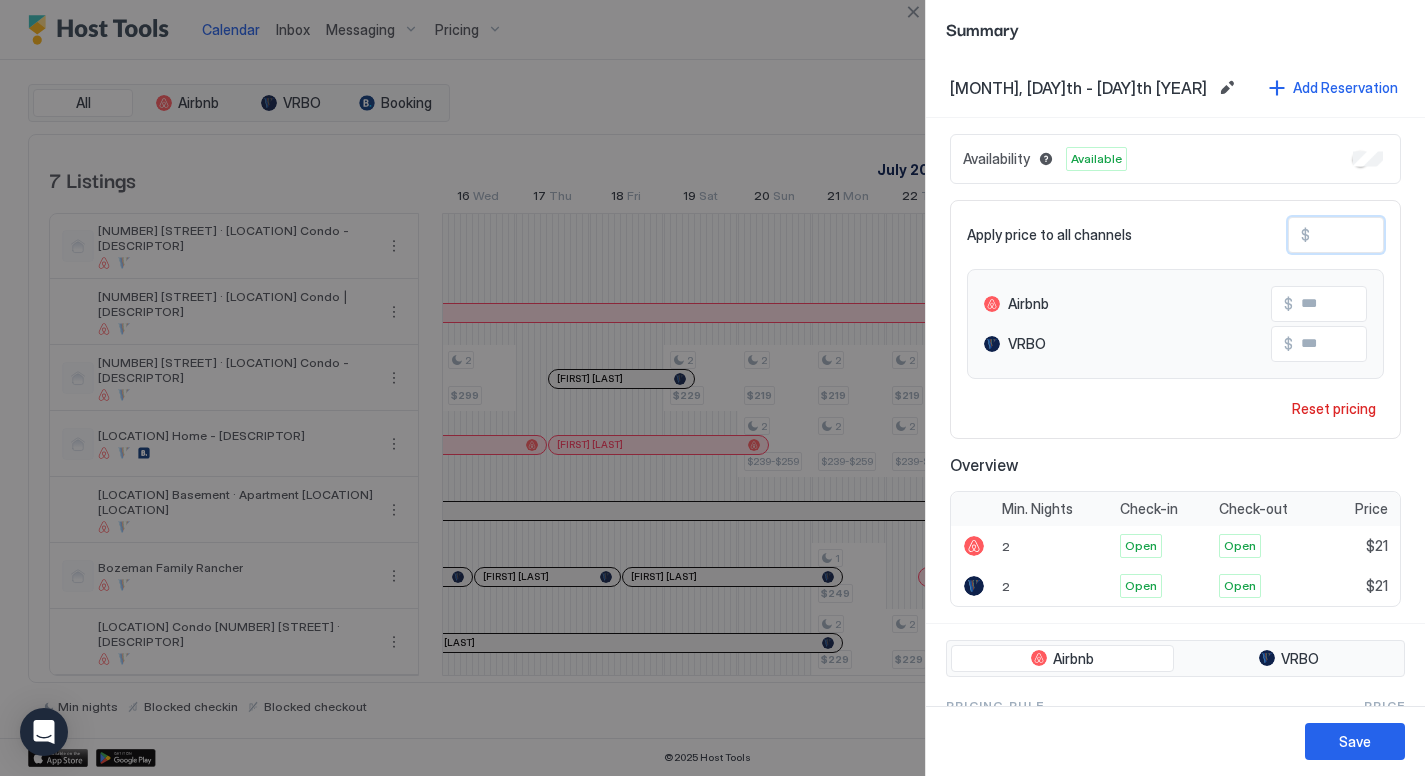 type on "***" 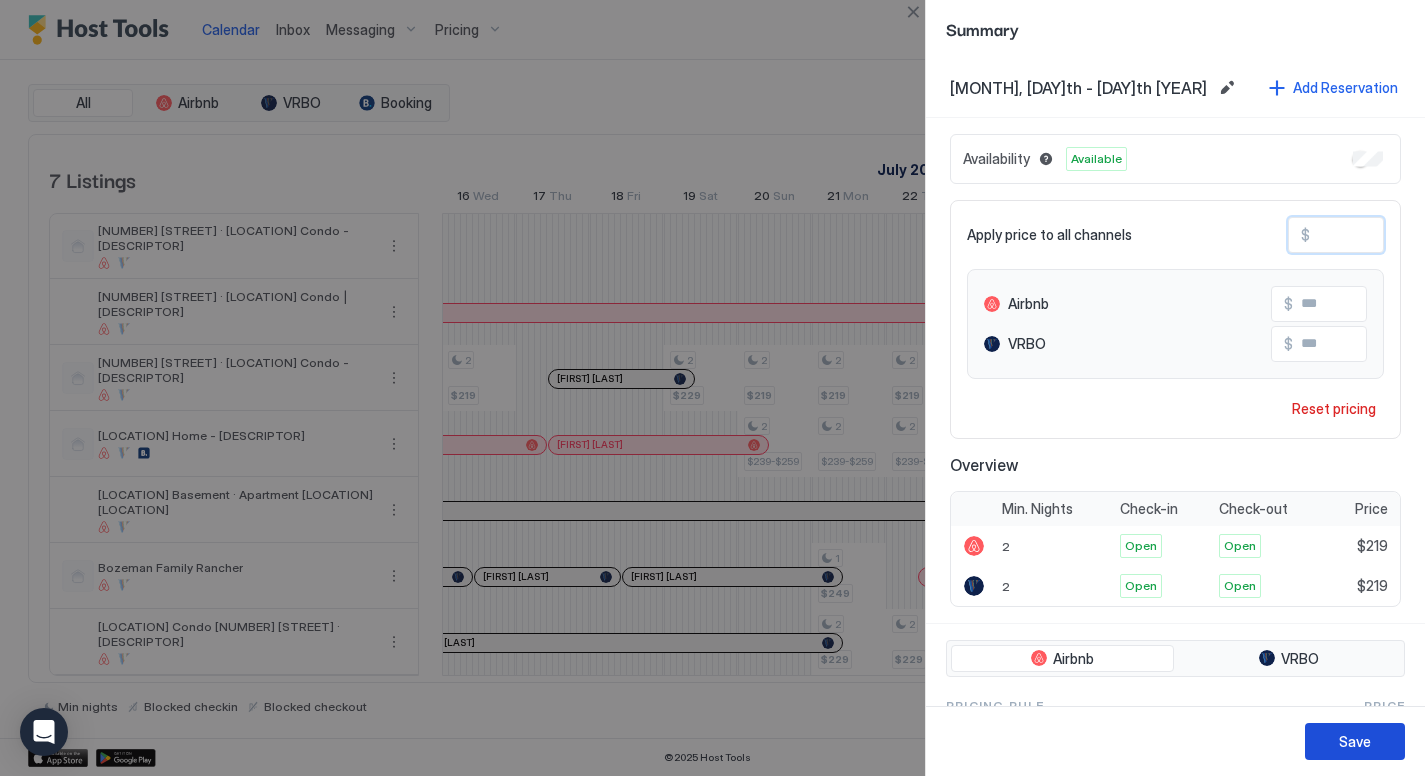 type on "***" 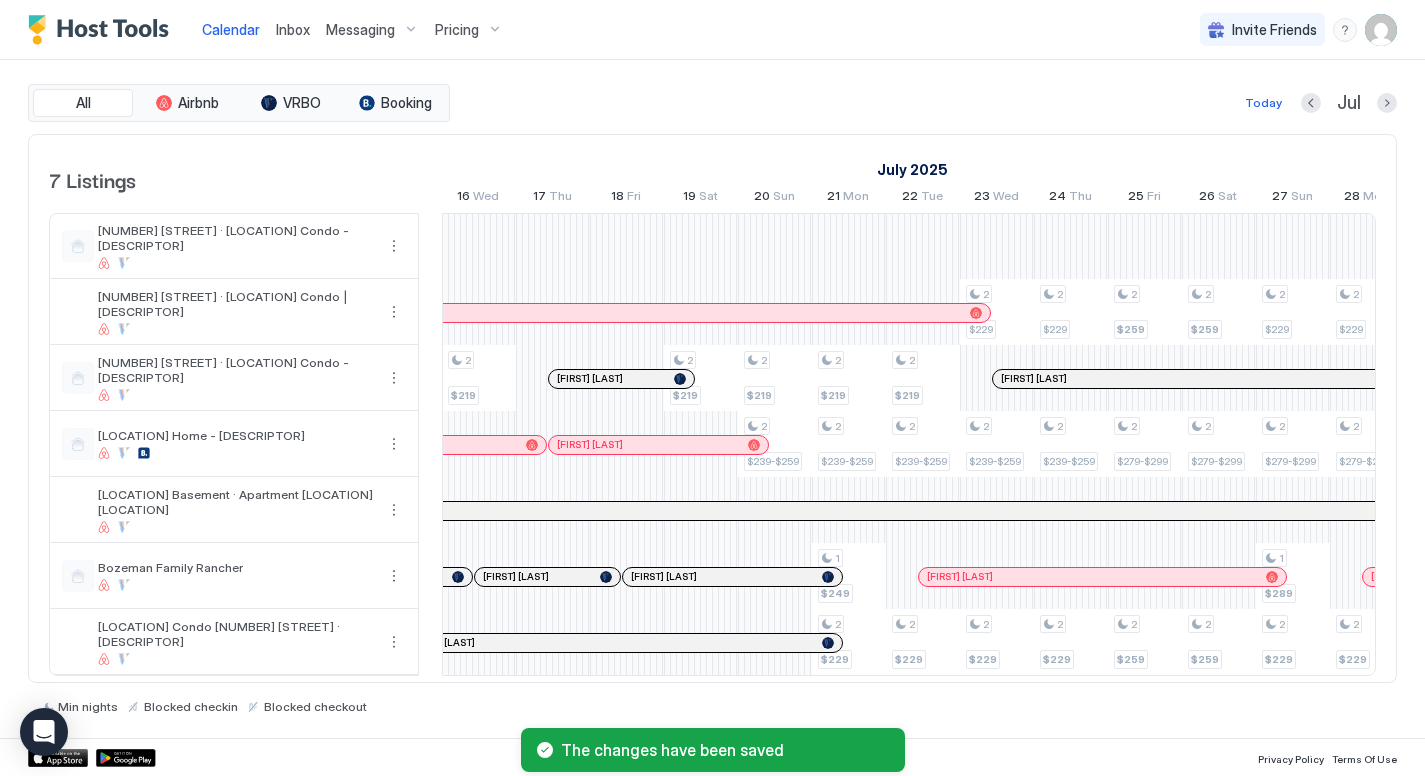 scroll, scrollTop: 0, scrollLeft: 1304, axis: horizontal 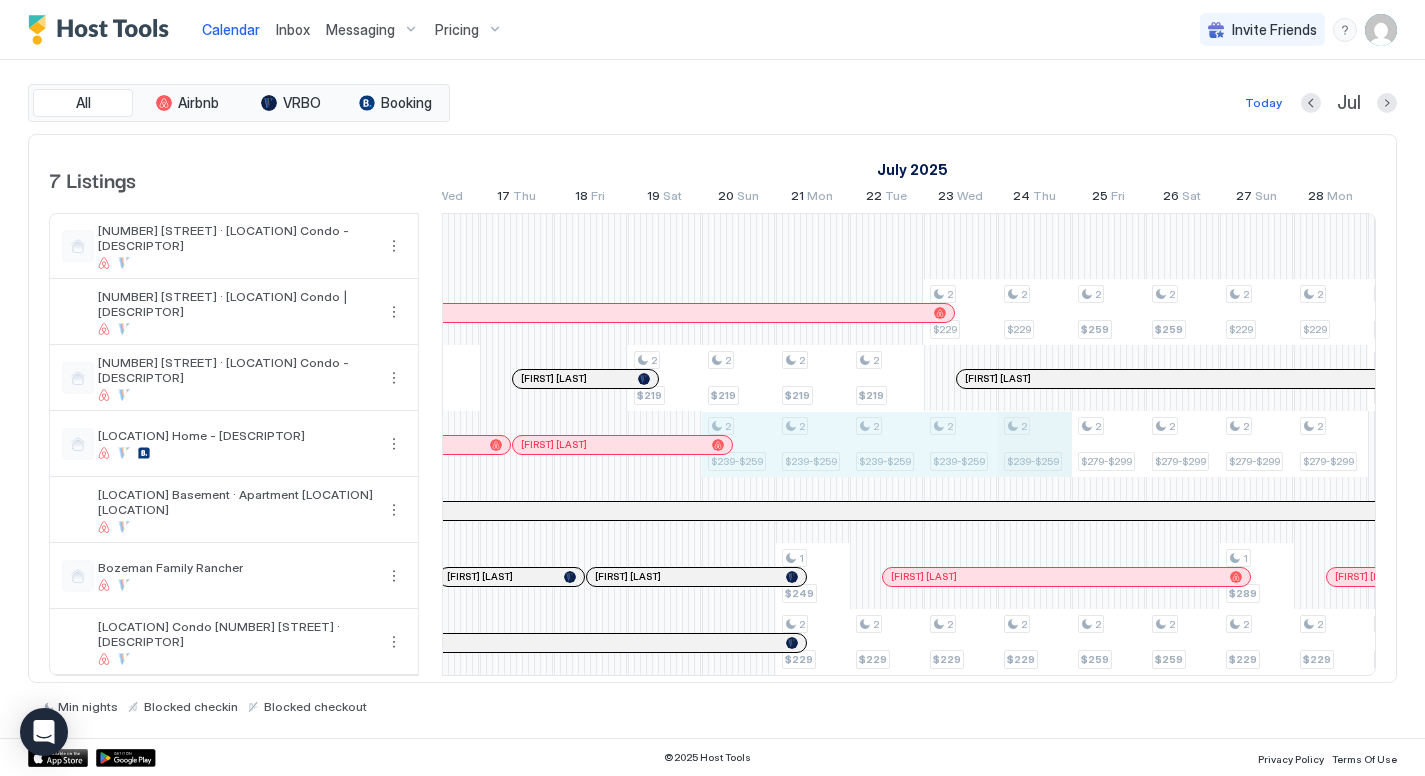 drag, startPoint x: 750, startPoint y: 452, endPoint x: 1000, endPoint y: 447, distance: 250.04999 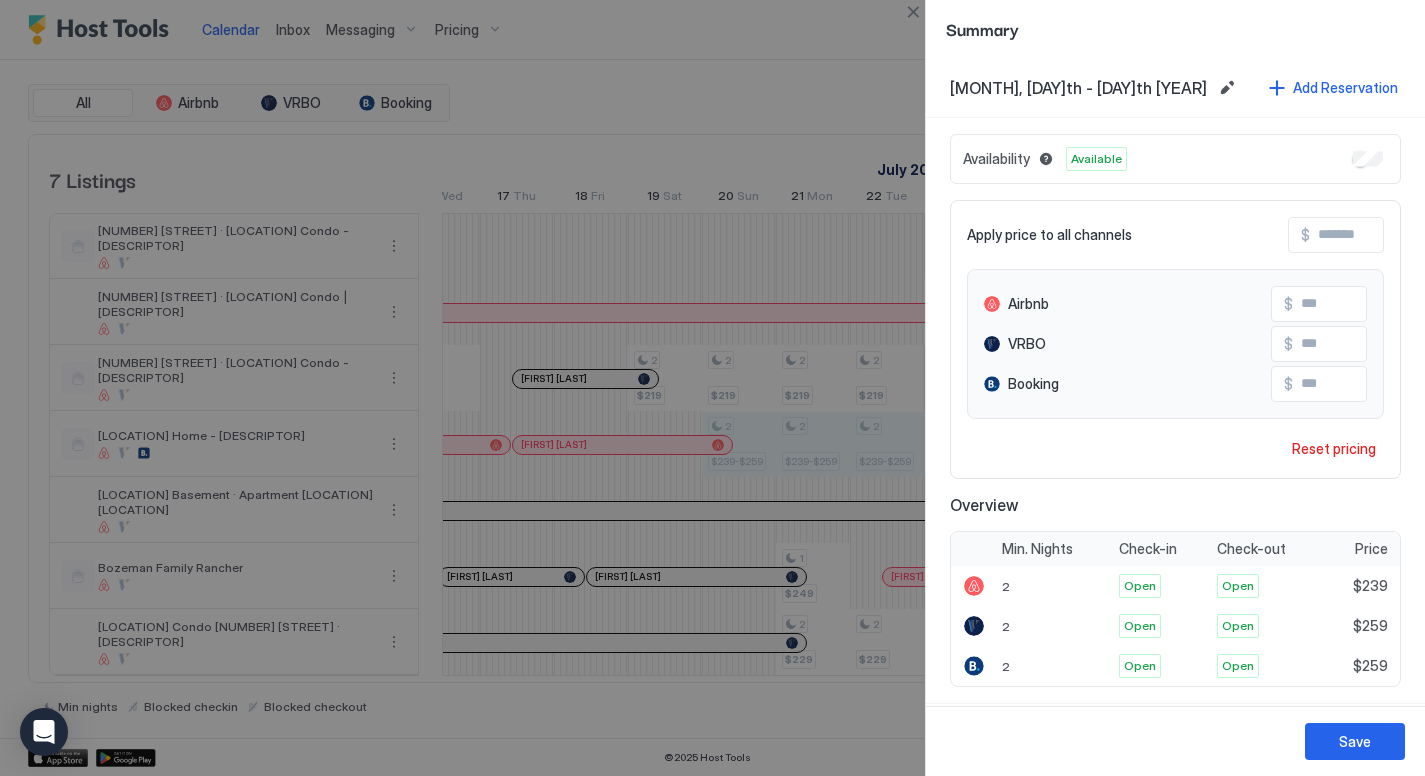 click on "***" at bounding box center [1373, 304] 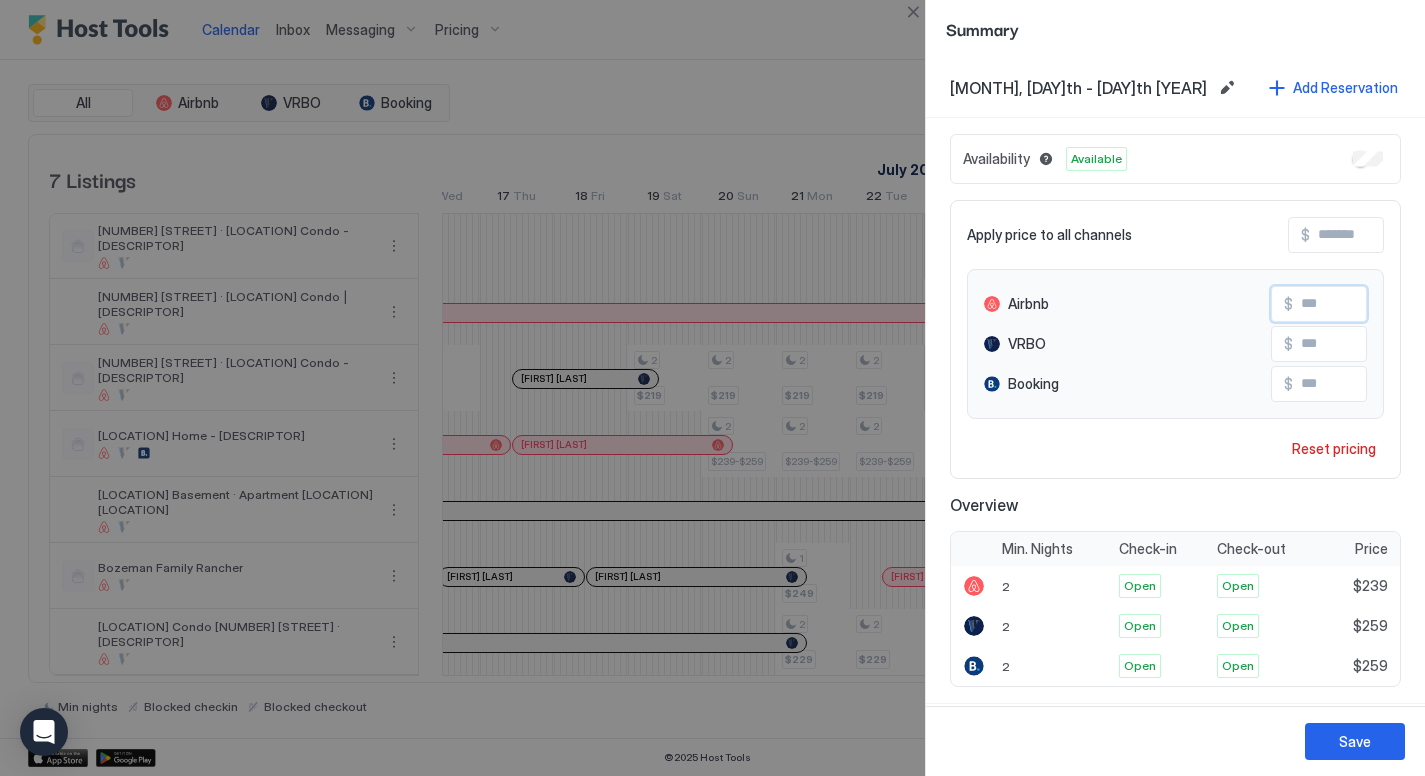 click on "***" at bounding box center [1373, 304] 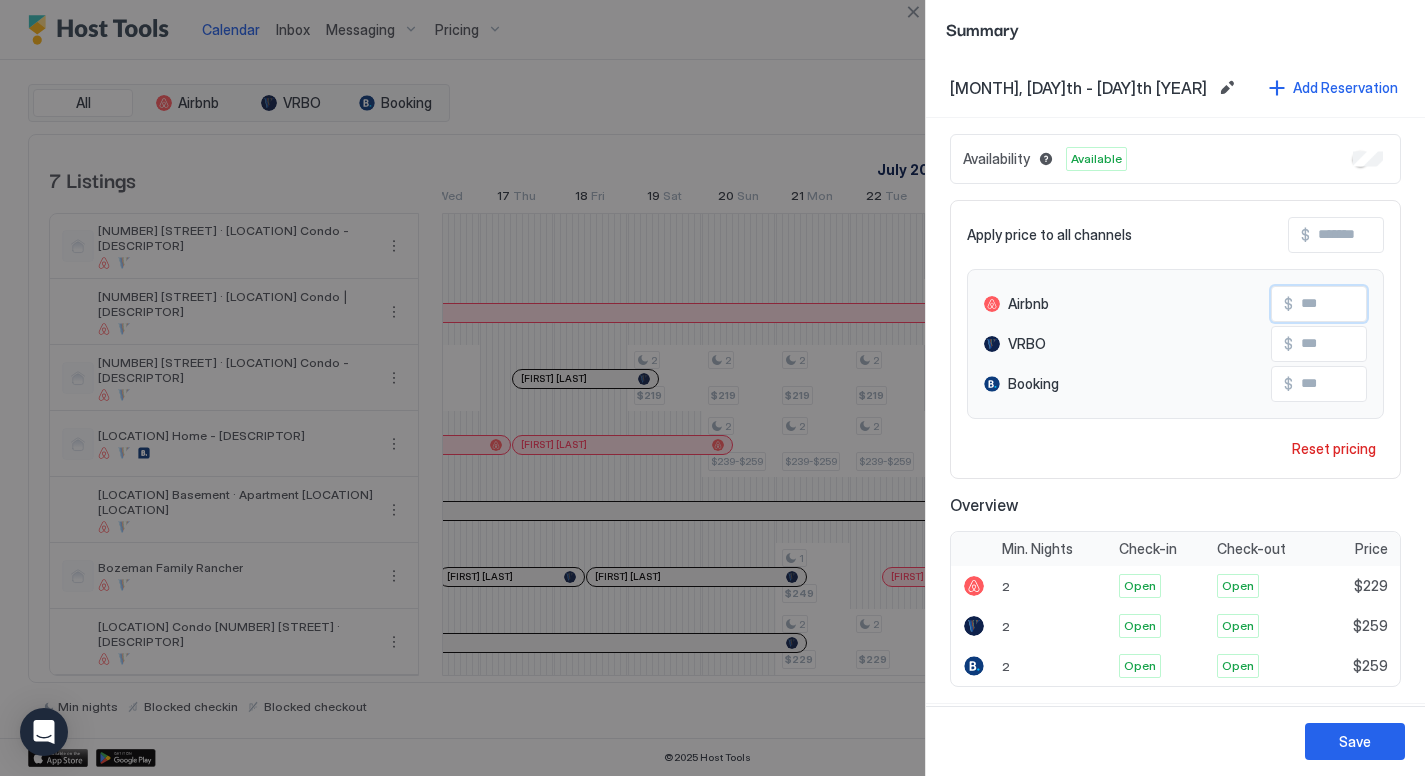 type on "***" 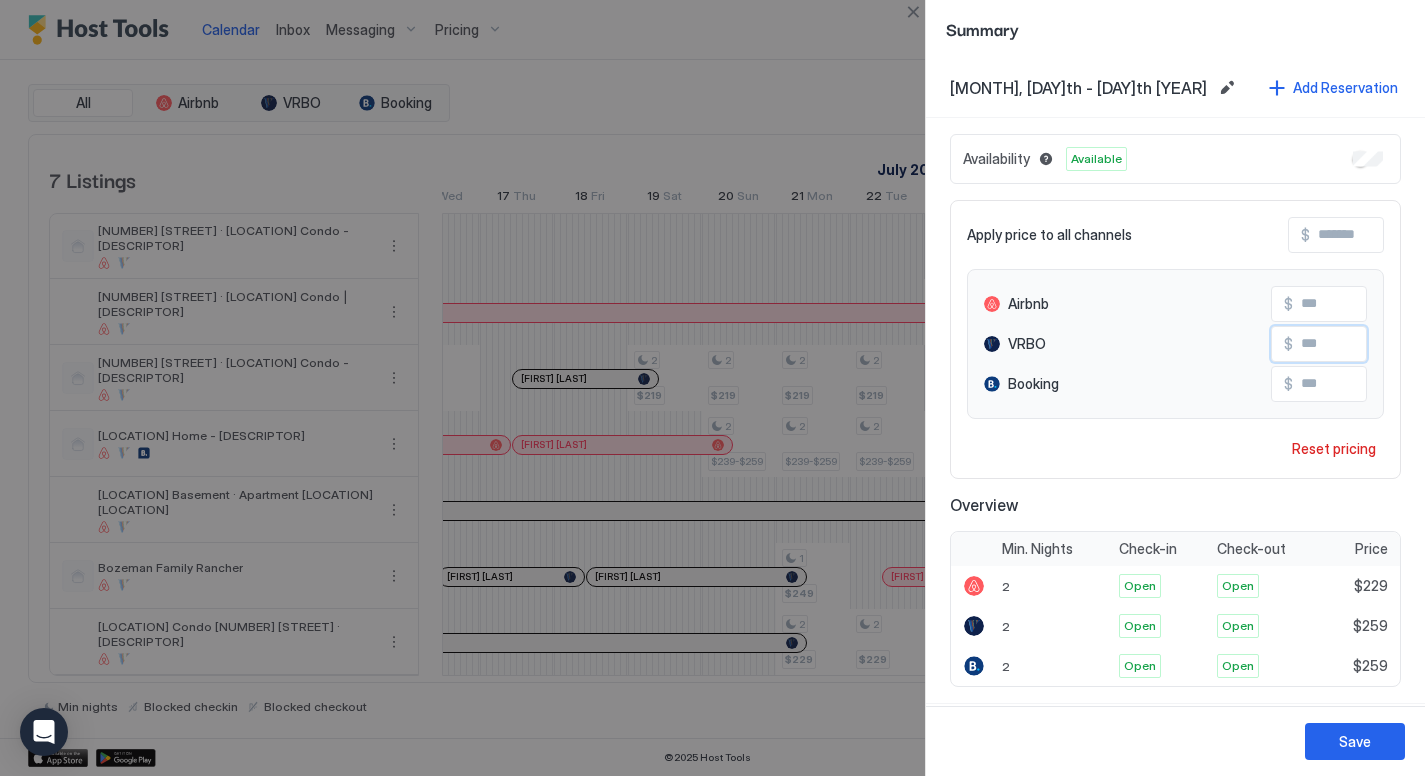 click on "***" at bounding box center (1373, 344) 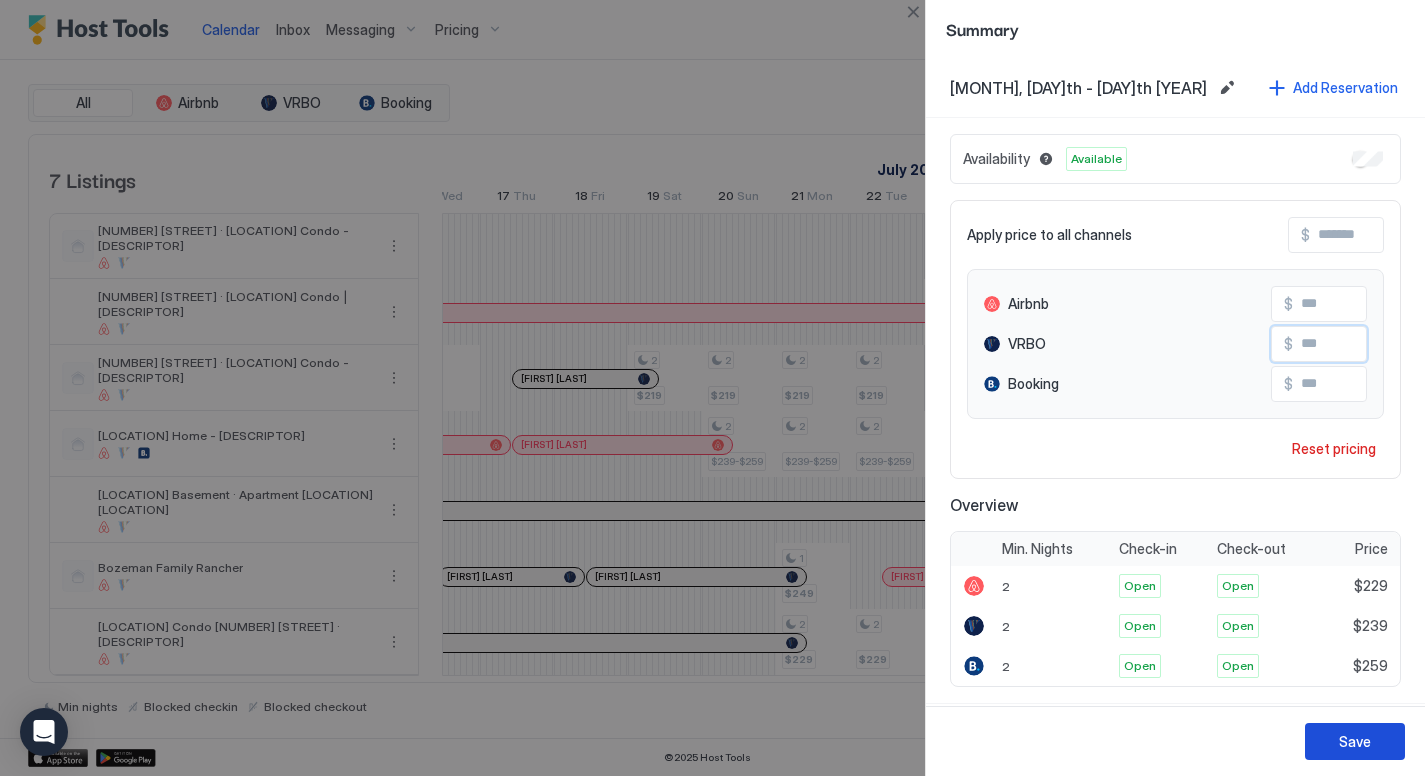 type on "***" 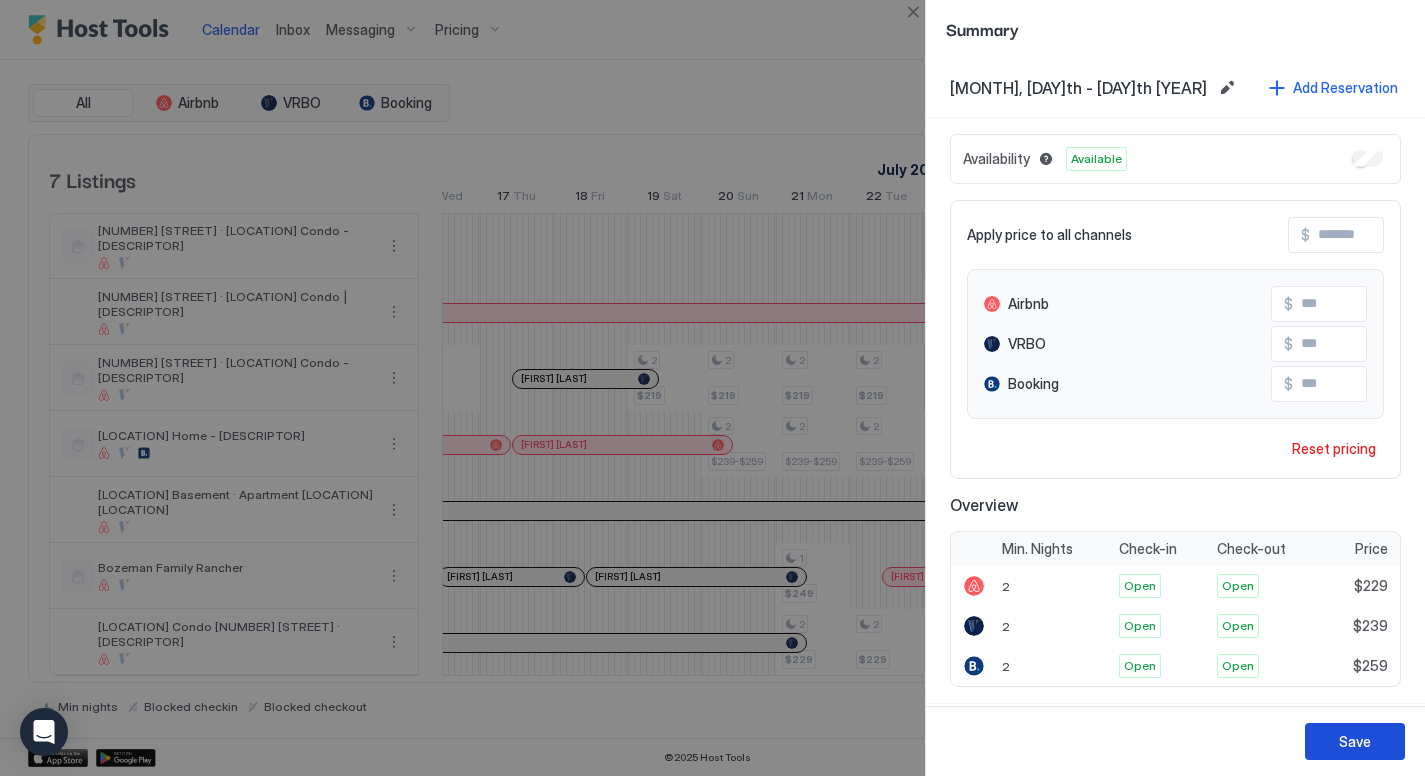 click on "Save" at bounding box center (1355, 741) 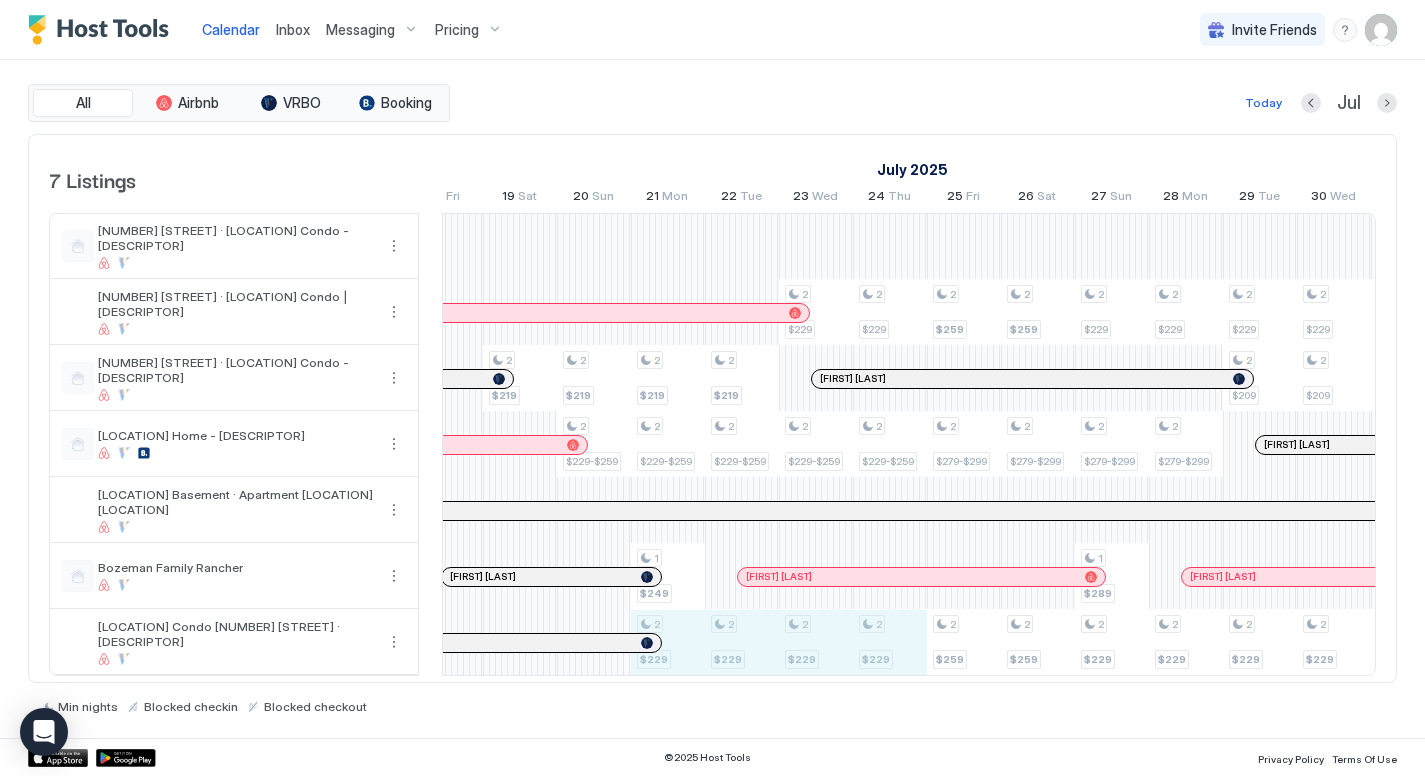 drag, startPoint x: 677, startPoint y: 646, endPoint x: 875, endPoint y: 637, distance: 198.20444 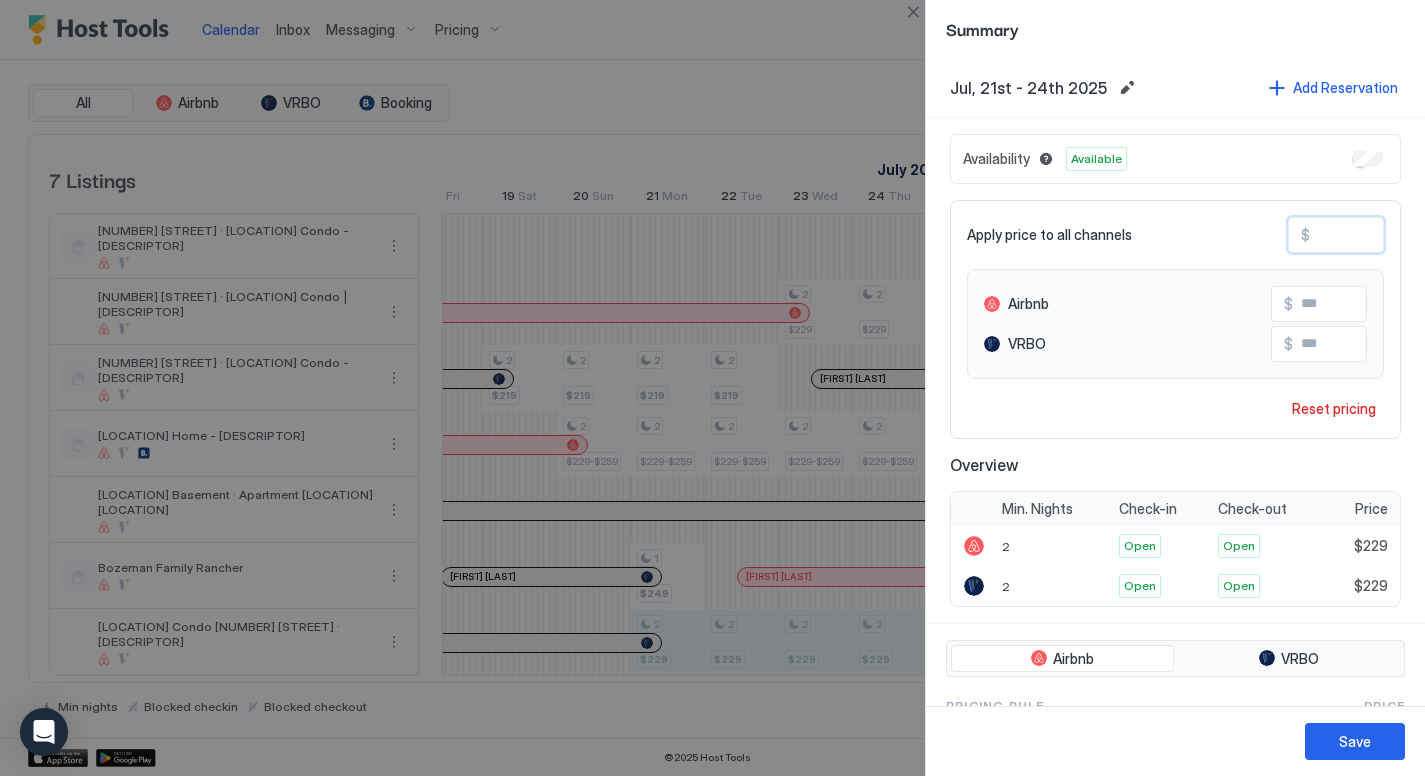 click on "***" at bounding box center (1390, 235) 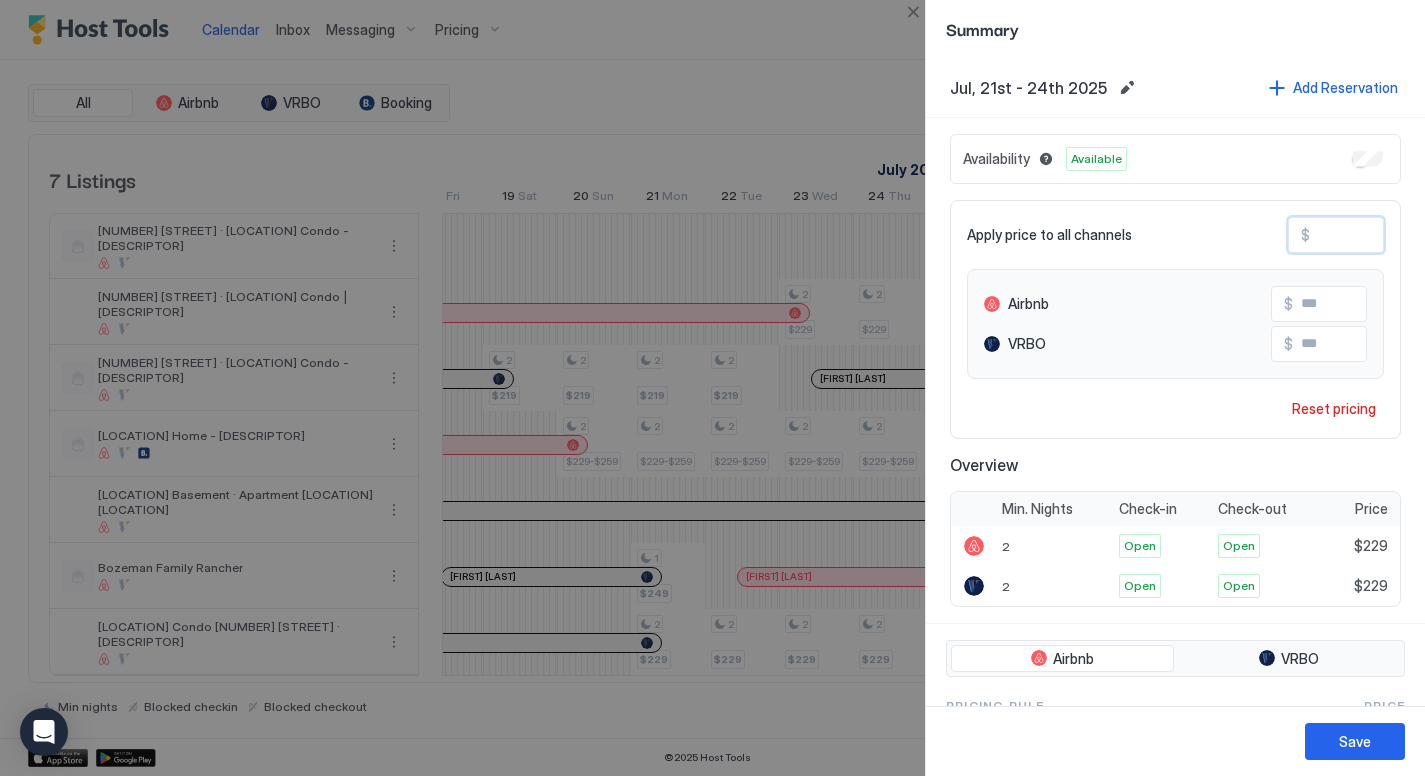 type on "*" 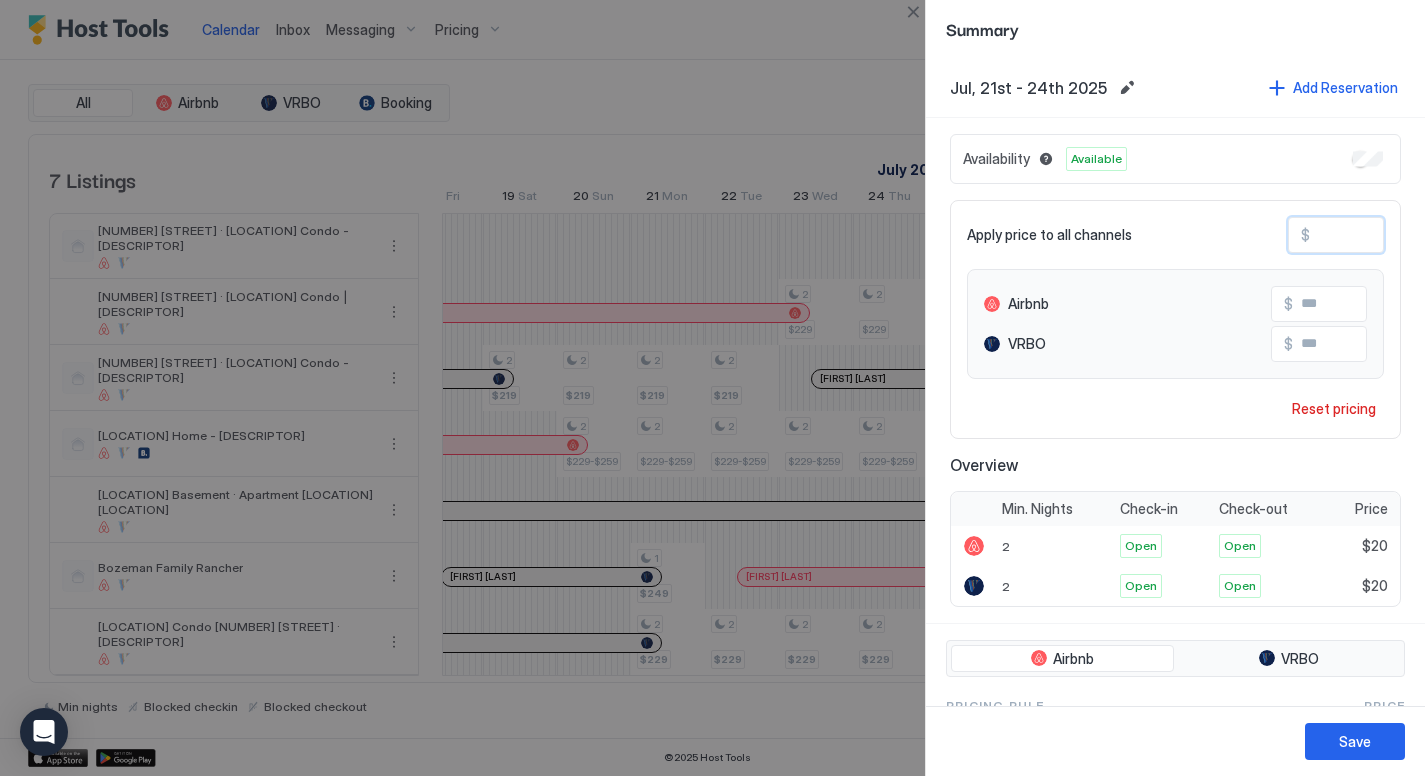 type on "***" 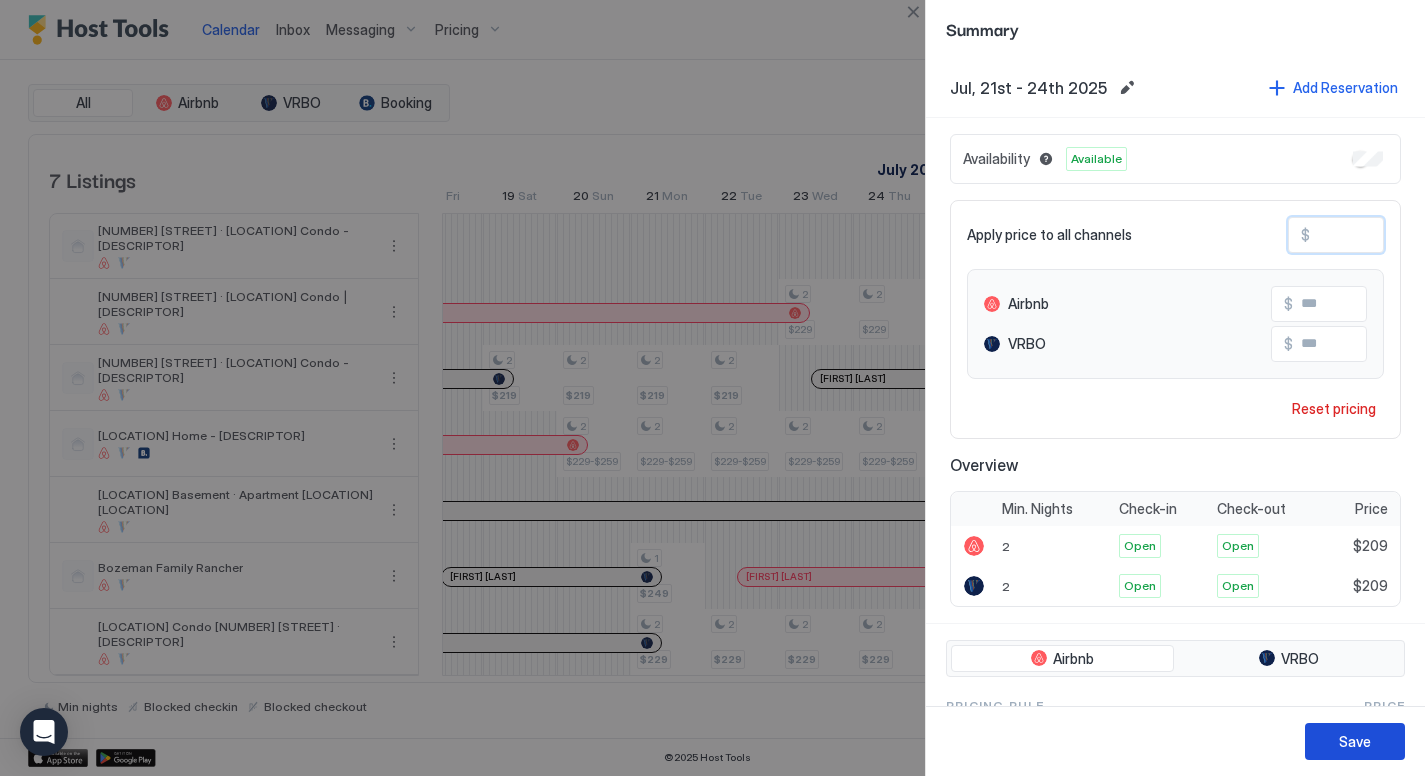 type on "***" 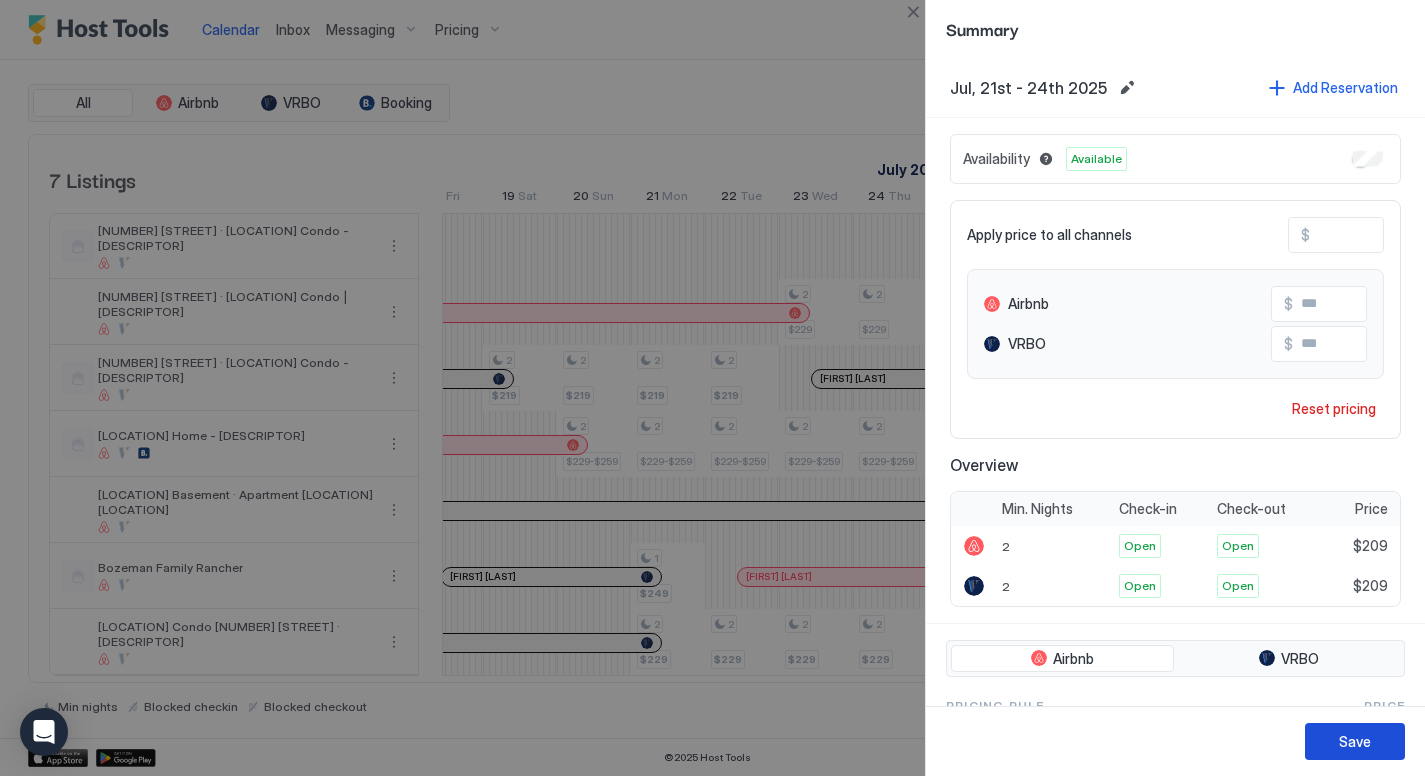 click on "Save" at bounding box center [1355, 741] 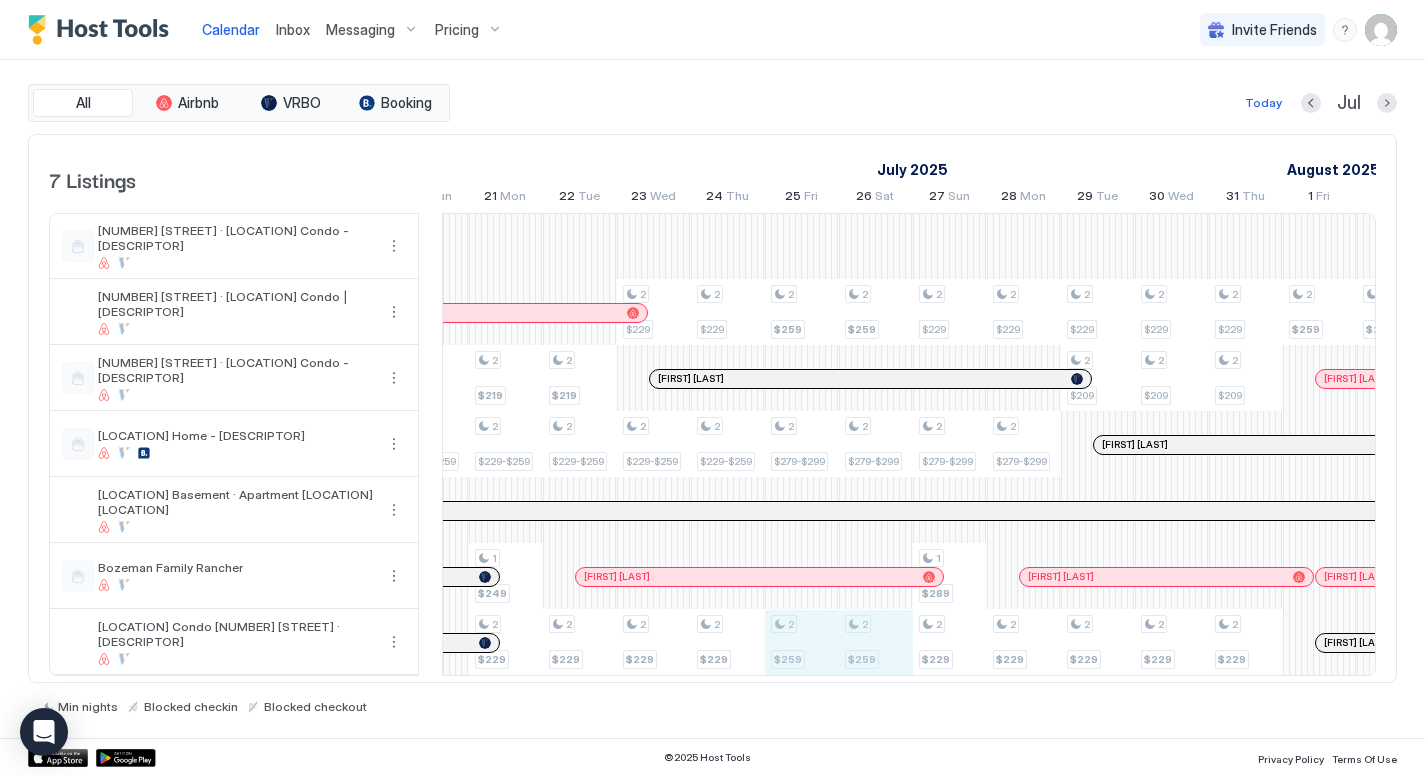 click on "2 $219 2 $219 2 $219 2 $219 2 $229-$259 2 $219 2 $229-$259 1 $249 2 $229 2 $219 2 $229-$259 2 $229 2 $229 2 $229-$259 2 $229 2 $229 2 $229-$259 2 $229 2 $259 2 $279-$299 2 $259 2 $259 2 $279-$299 2 $259 2 $229 2 $279-$299 1 $289 2 $229 2 $229 2 $279-$299 2 $229 2 $229 2 $209 2 $229 2 $229 2 $209 2 $229 2 $229 2 $209 2 $229 2 $259 2 $259 2 $229 2 $209 2 $229 2 $209 2 $275 2 $379 2 $209 2 $229 2 $209 2 $275 2 $379 2 $209 2 $229 2 $209 2 $275 2 $209 2 $229 2 $209 2 $275 2 $229 2 $259 2 $209 2 $275 2 $229 2 $259 2 $209 2 $275 27 $135 2 $229 2 $229 2 $209 2 $275 27 $135 2 $229 2 $229 2 $209 2 $275 27 $135 2 $229 2 $229 2 $209 2 $275 27 $135 2 $379 2 $229 2 $229 2 $209 2 $275 27 $135 2 $379 2 $229 2 $229 2 $209 2 $275 27 $135 2 $379 2 $229 2 $229 2 $275 27 $135 2 $229 2 $275 27 $135 2 $275 27 $135 2 $275 27 $135 2 $379 2 $229 2 $275 27 $135 2 $379 2 $229 2 $229 2 $209 2 $275 27 $135 2 $379 2 $229 [FIRST] [LAST] [FIRST] [LAST] [FIRST] [LAST] [FIRST] [LAST] [FIRST] [LAST] [FIRST] [LAST] [FIRST] [LAST] [FIRST] [LAST]" at bounding box center [802, 444] 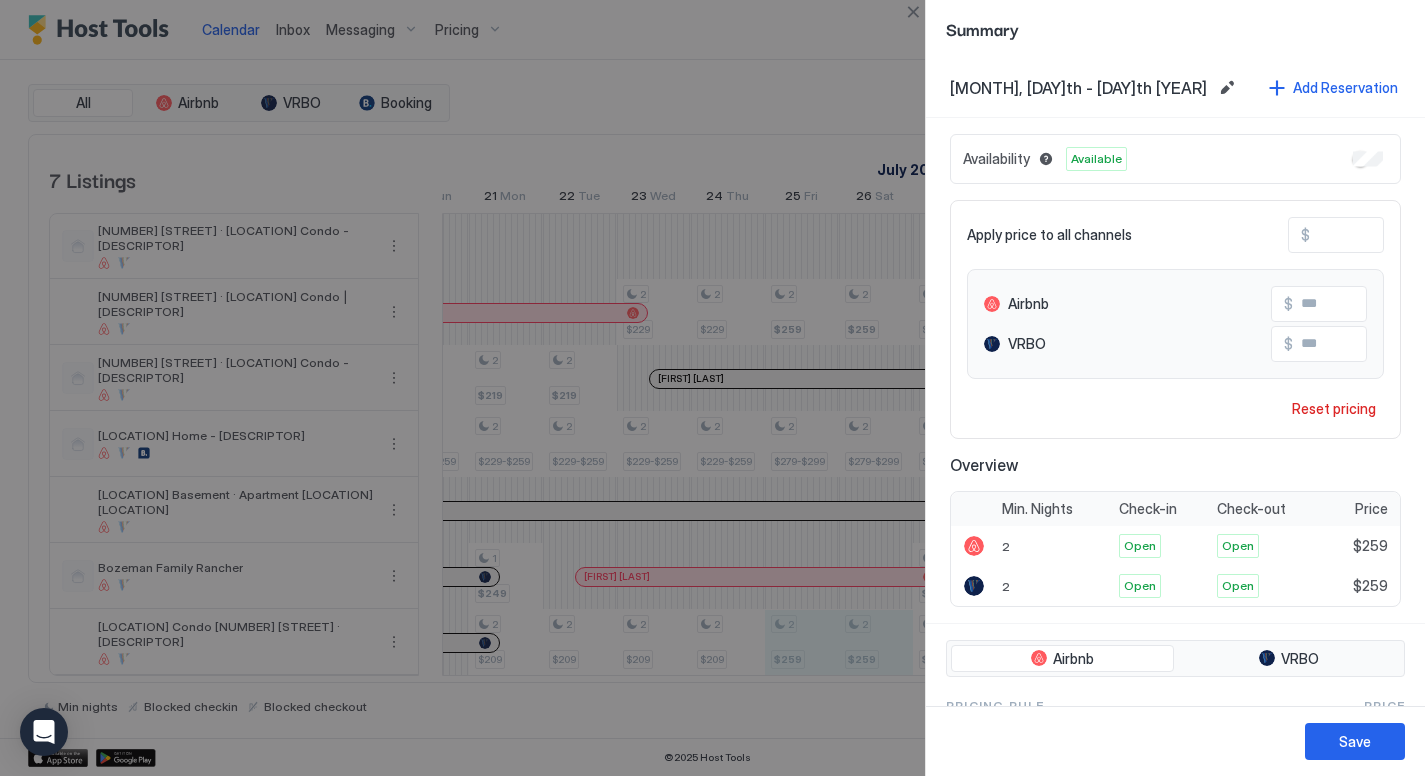 click on "***" at bounding box center (1390, 235) 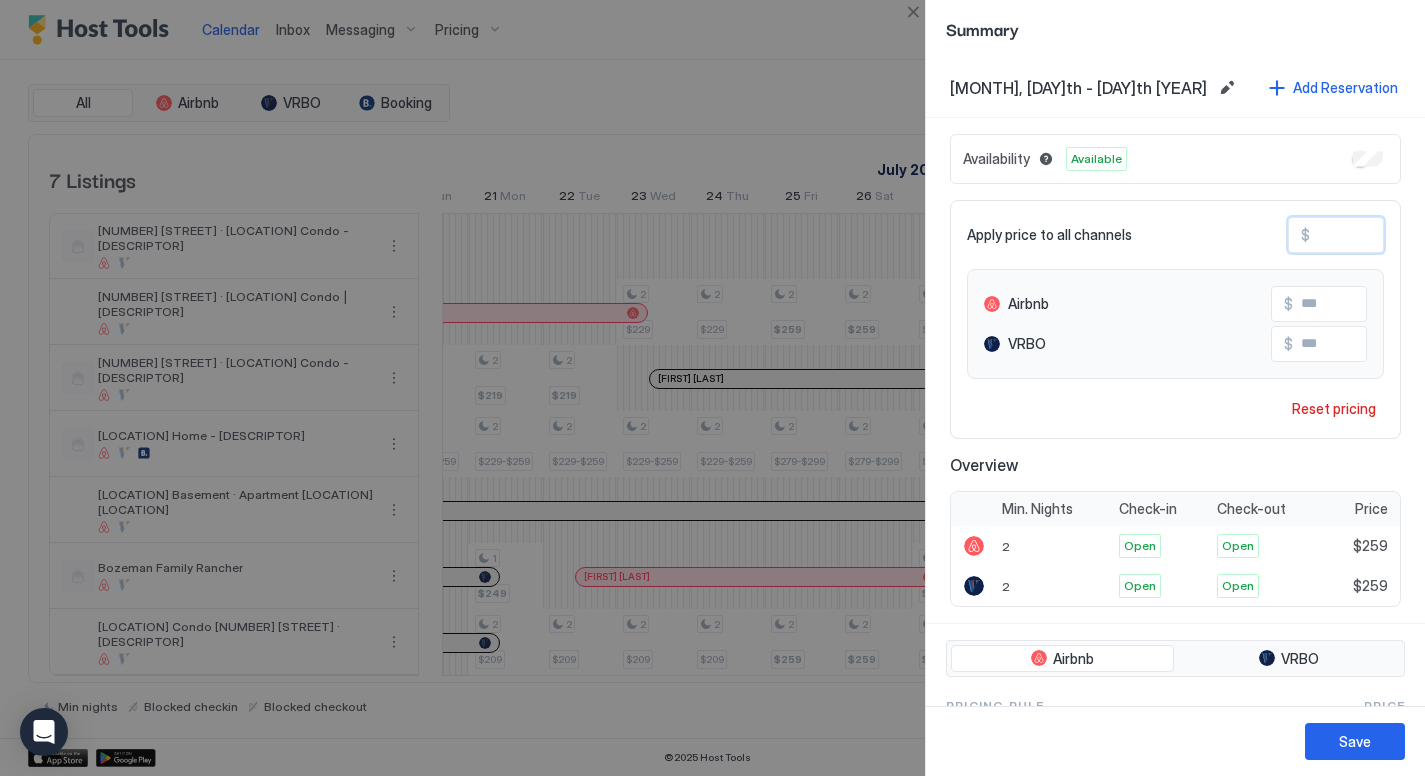 click on "***" at bounding box center (1390, 235) 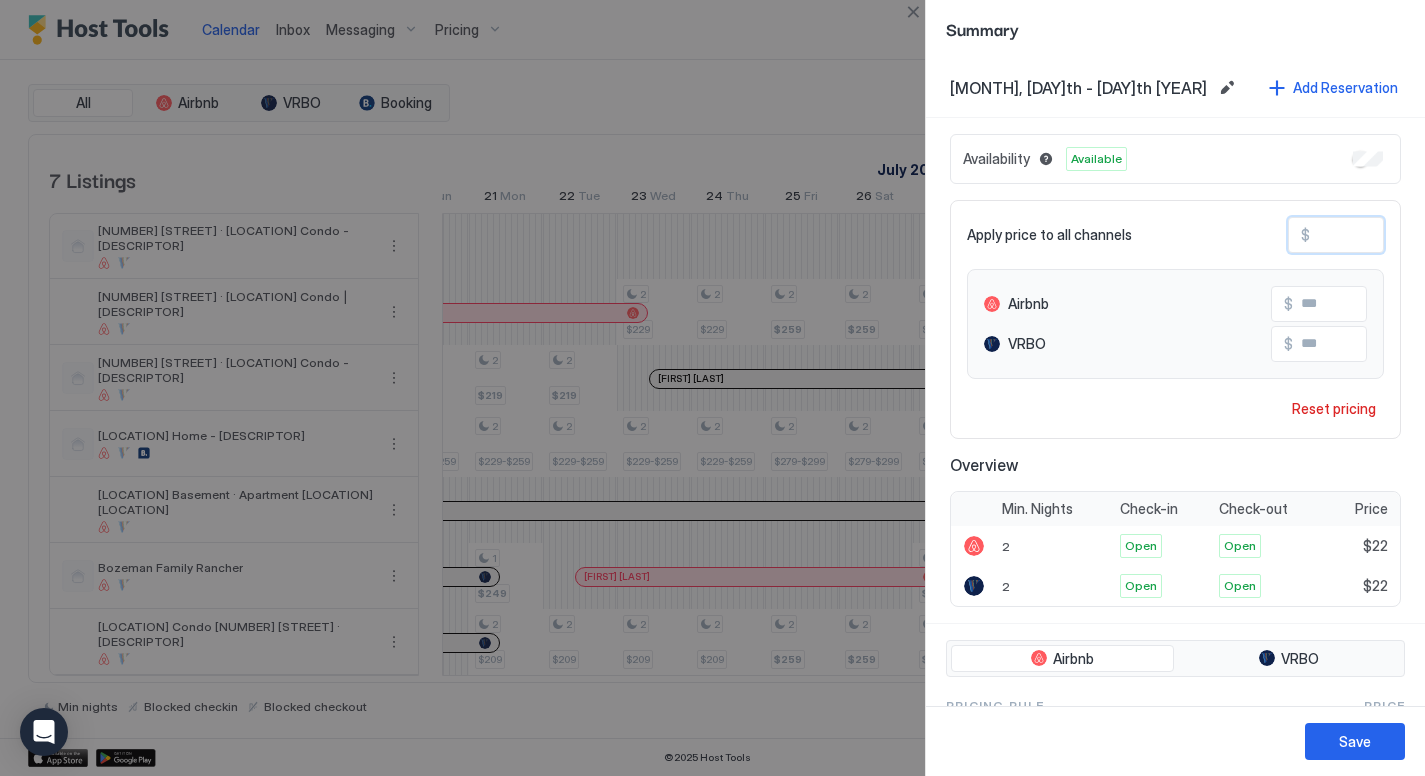 type on "***" 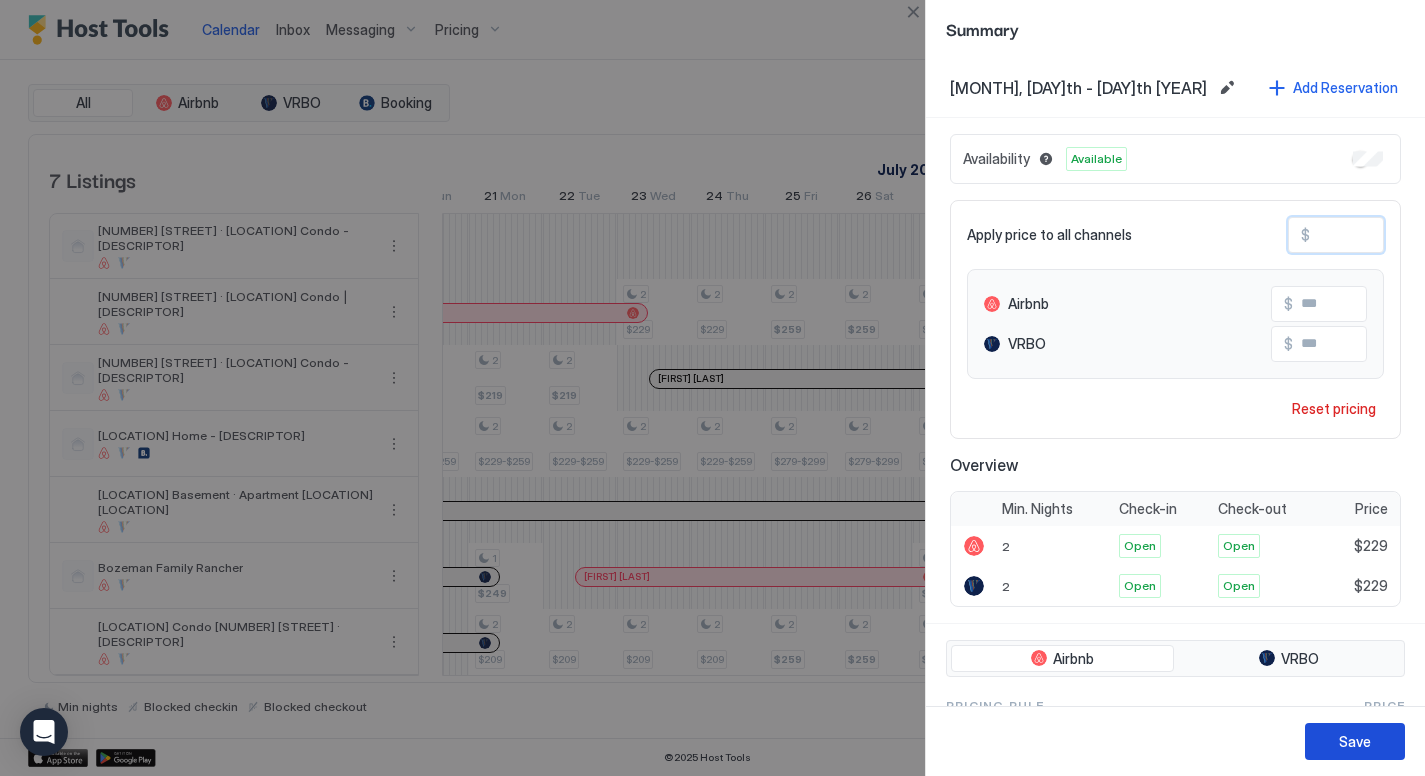 type on "***" 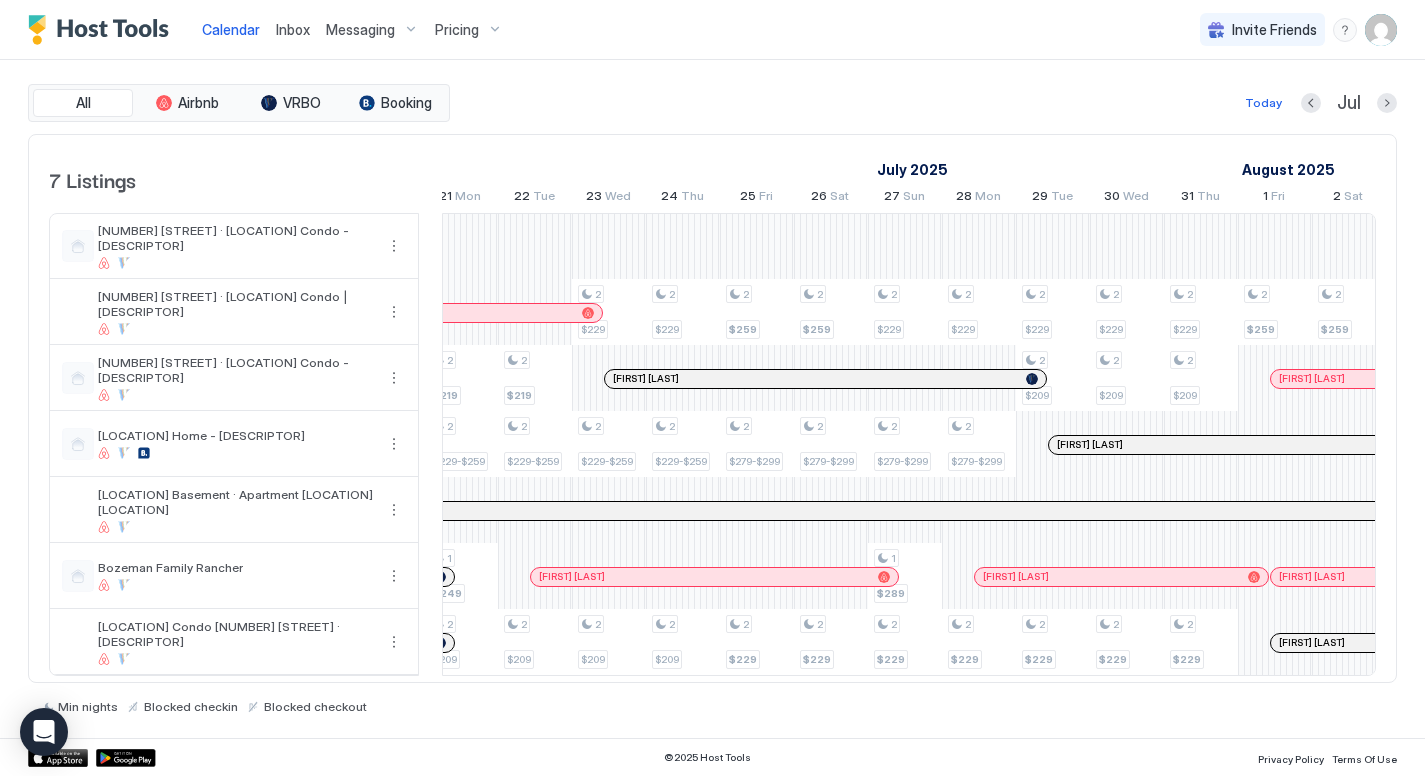 scroll, scrollTop: 0, scrollLeft: 1477, axis: horizontal 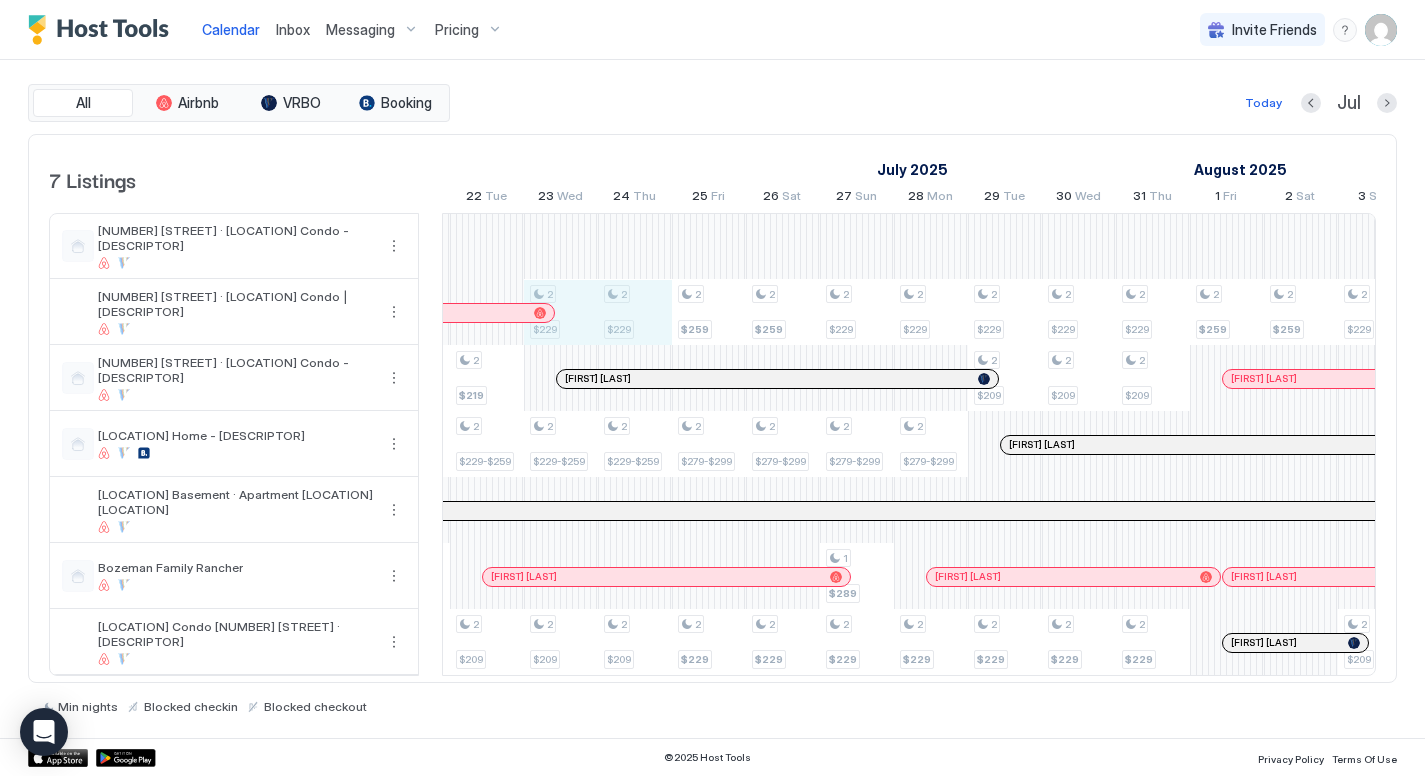 drag, startPoint x: 571, startPoint y: 312, endPoint x: 625, endPoint y: 309, distance: 54.08327 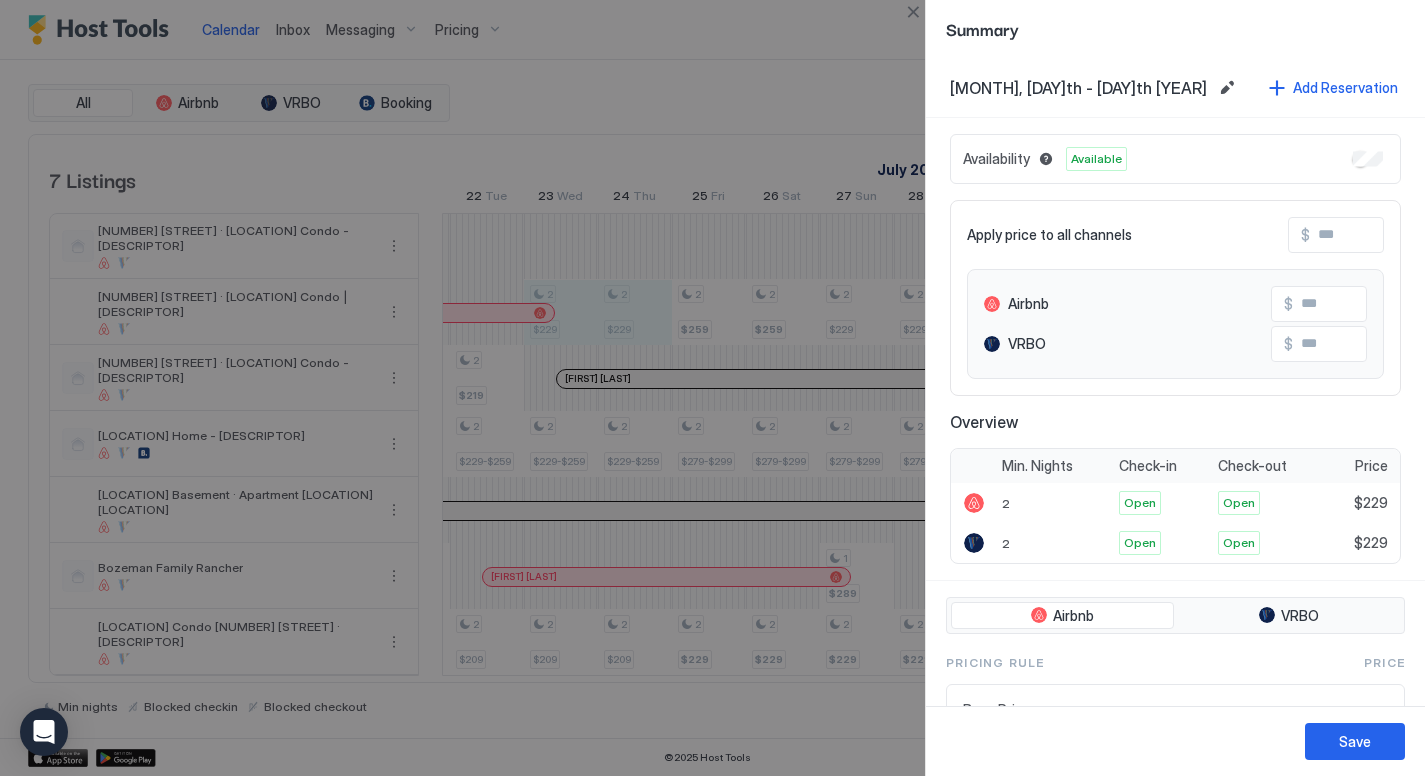 click at bounding box center [1390, 235] 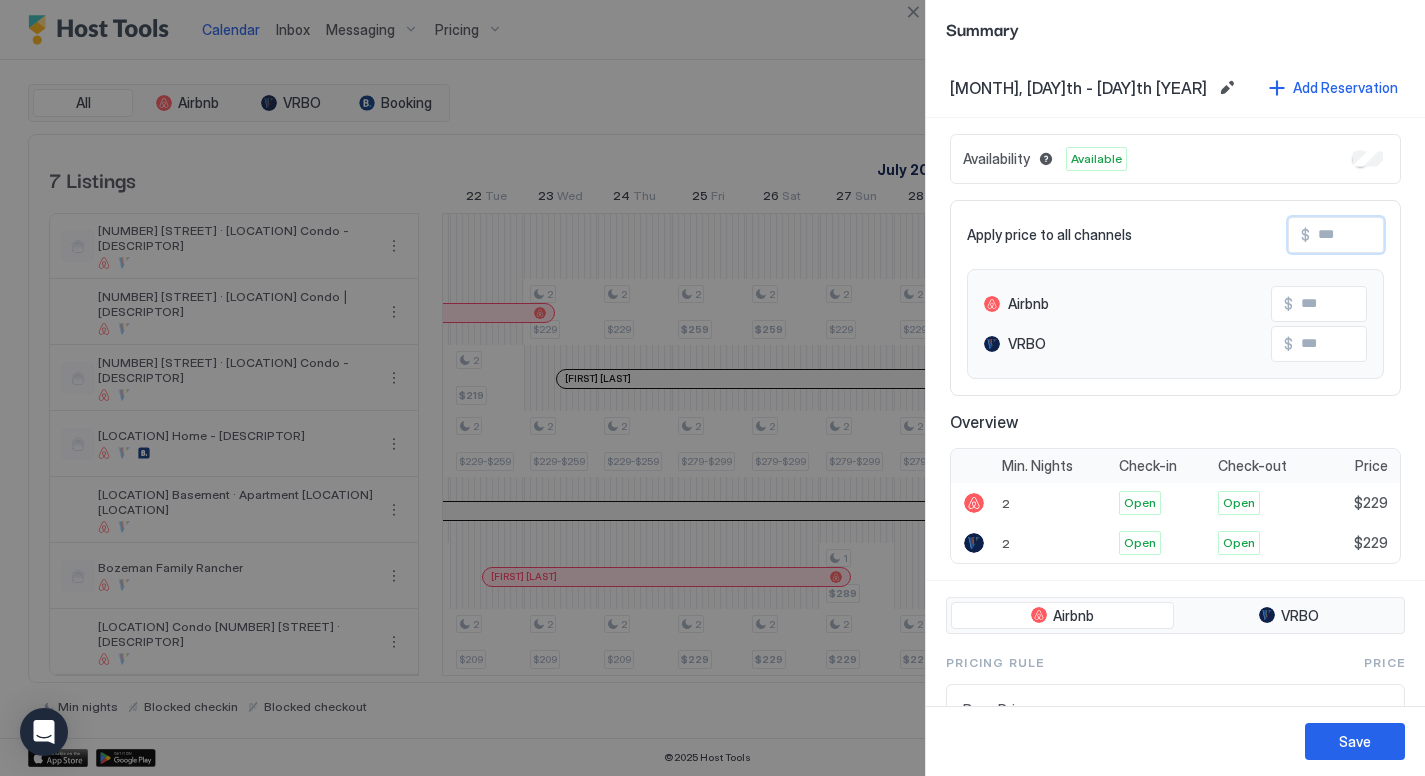 type on "*" 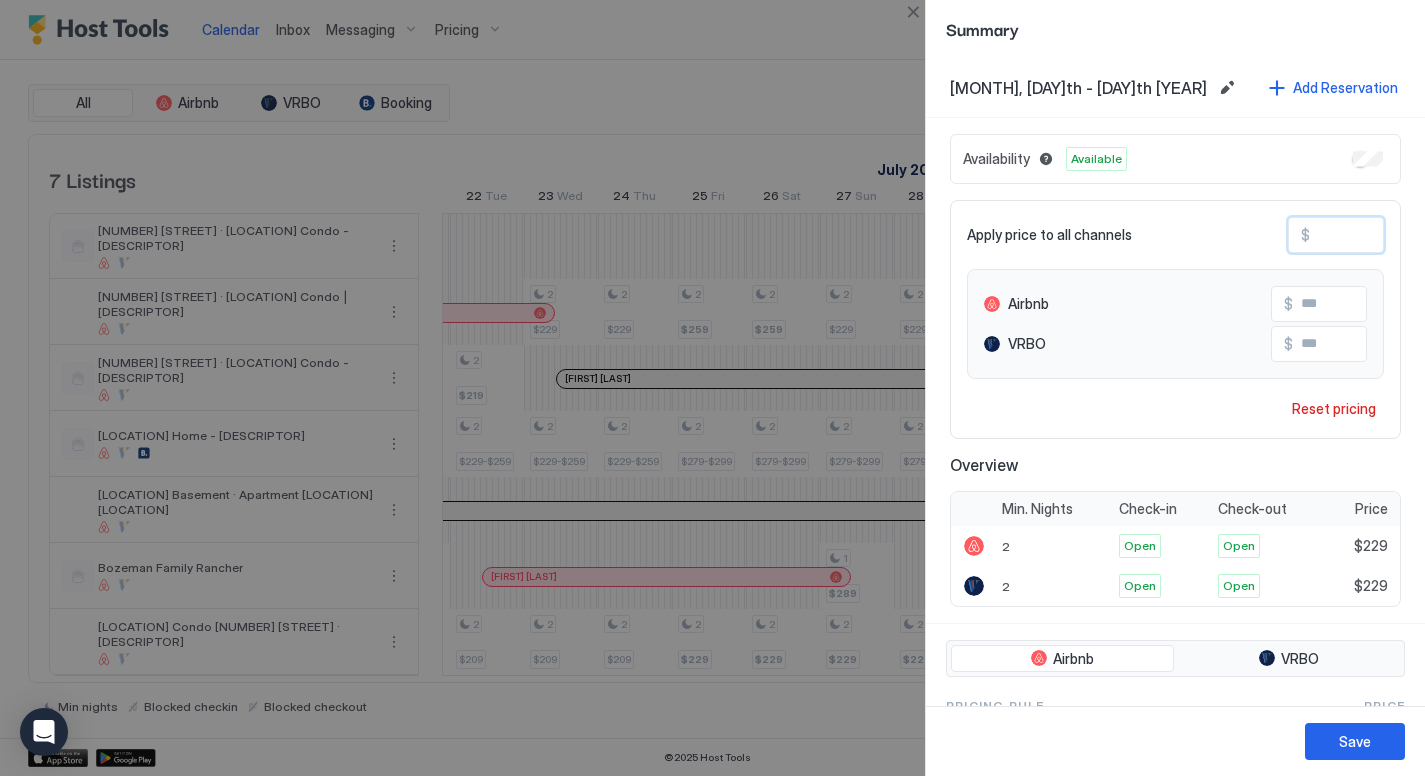 type on "**" 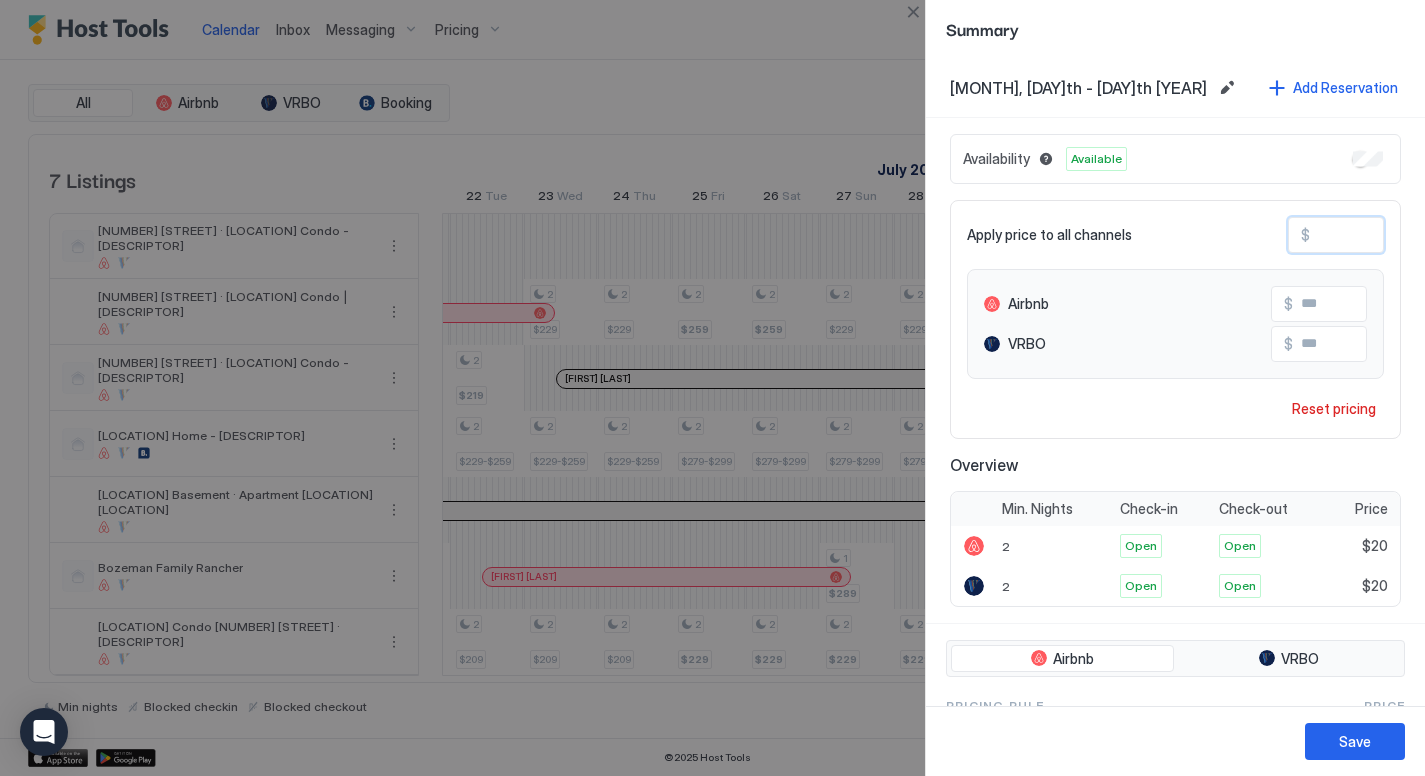 type on "***" 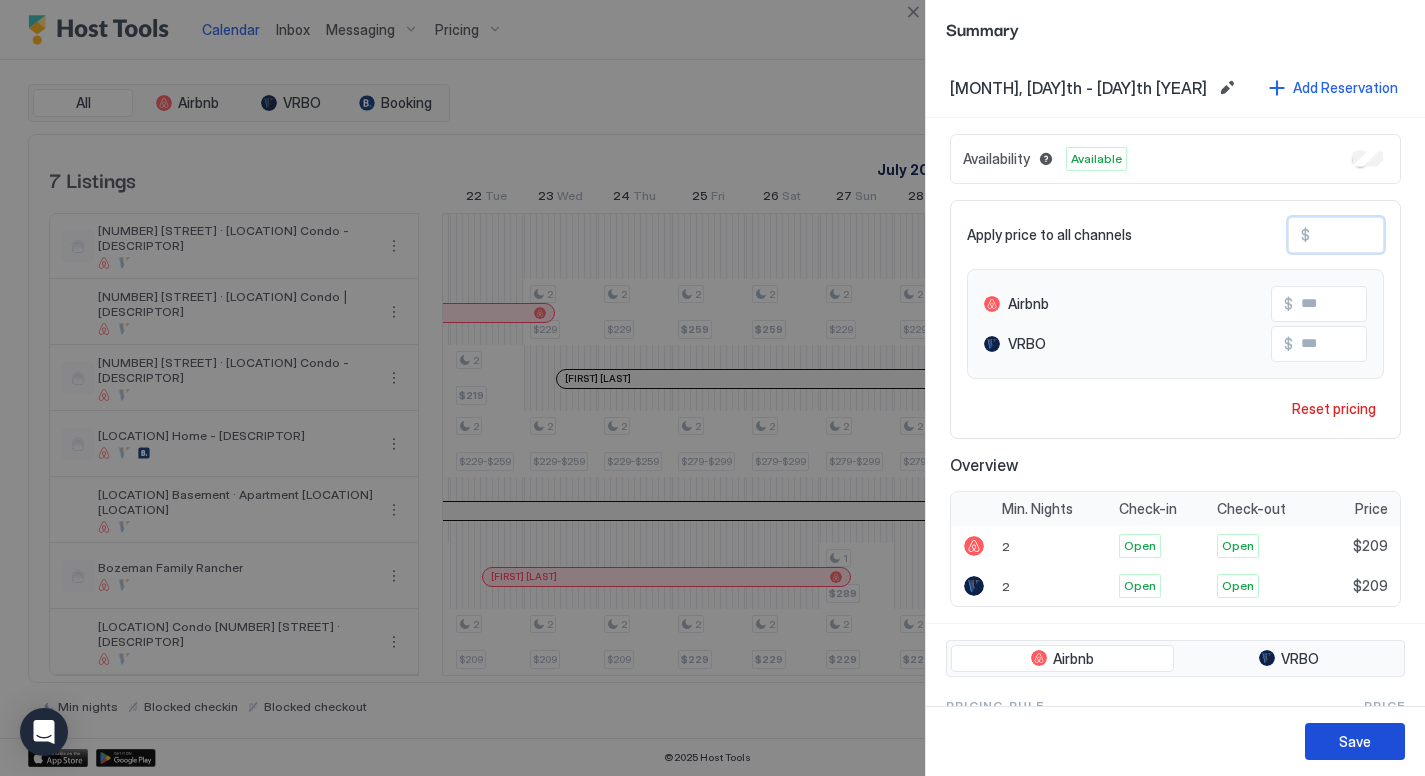 type on "***" 